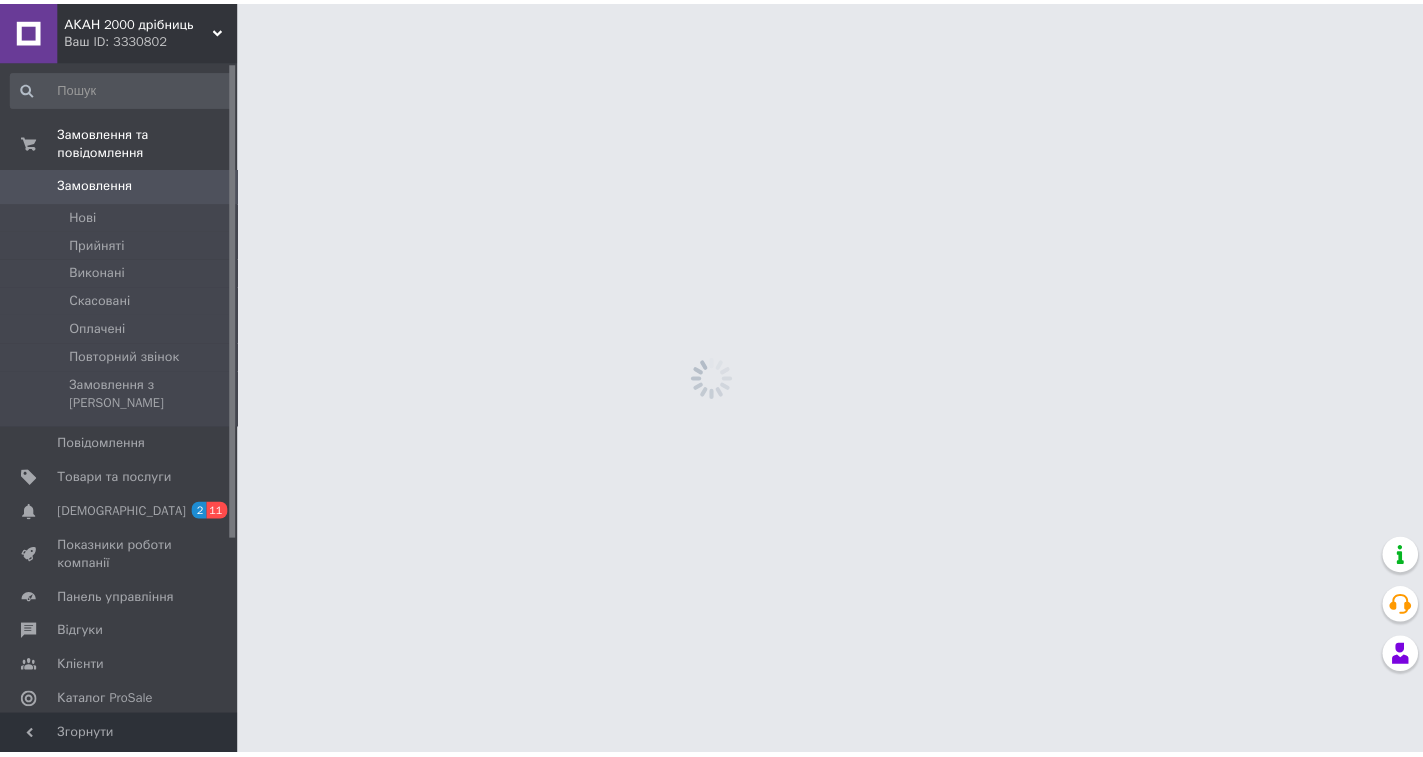 scroll, scrollTop: 0, scrollLeft: 0, axis: both 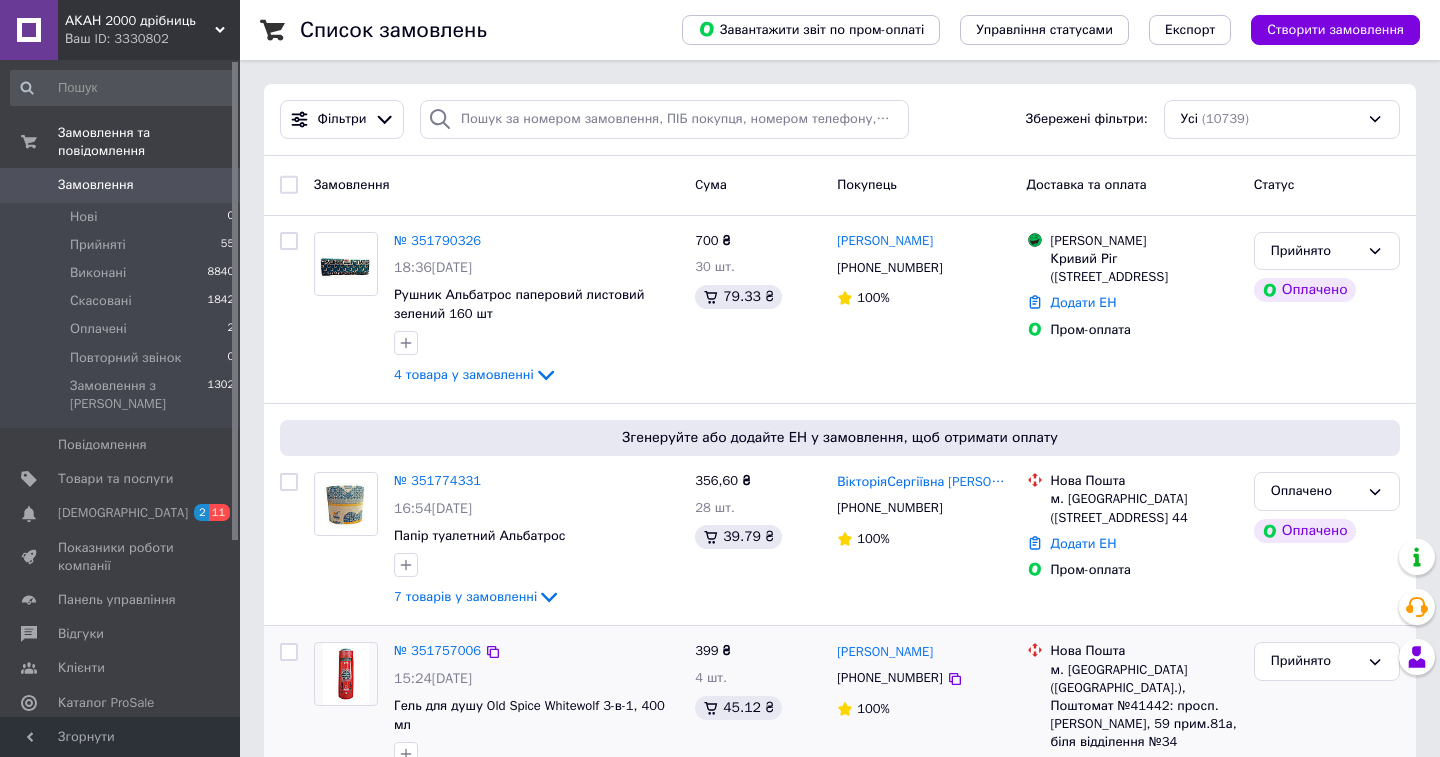 click 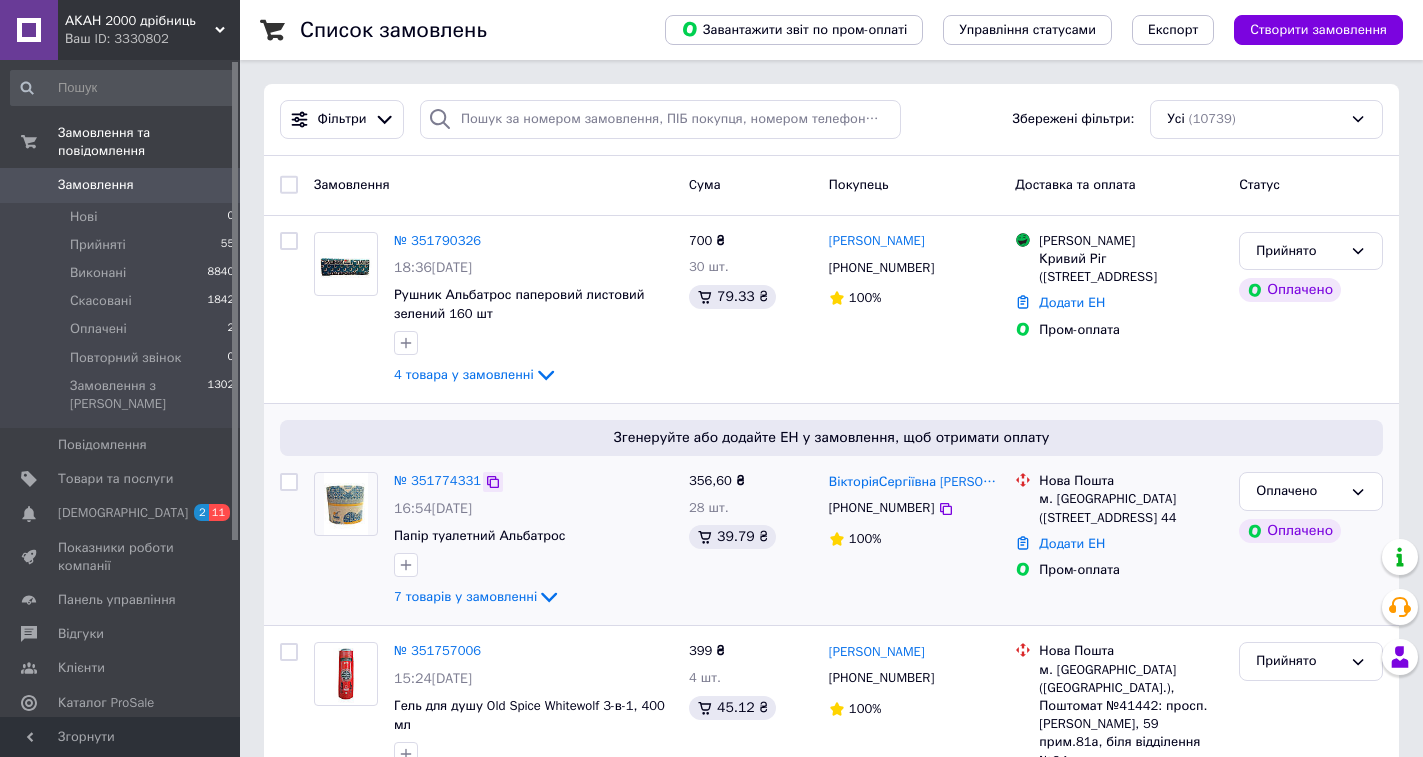 click 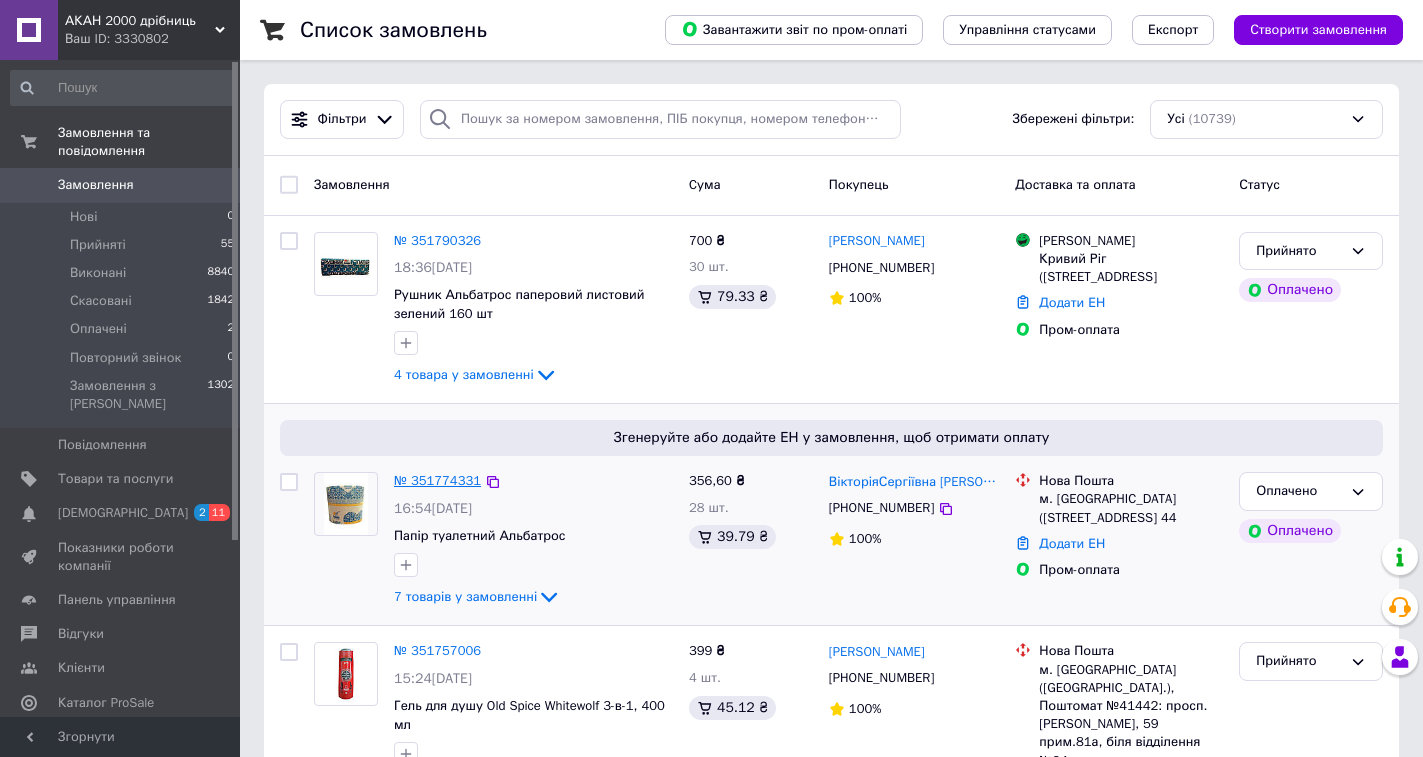 click on "№ 351774331" at bounding box center [437, 480] 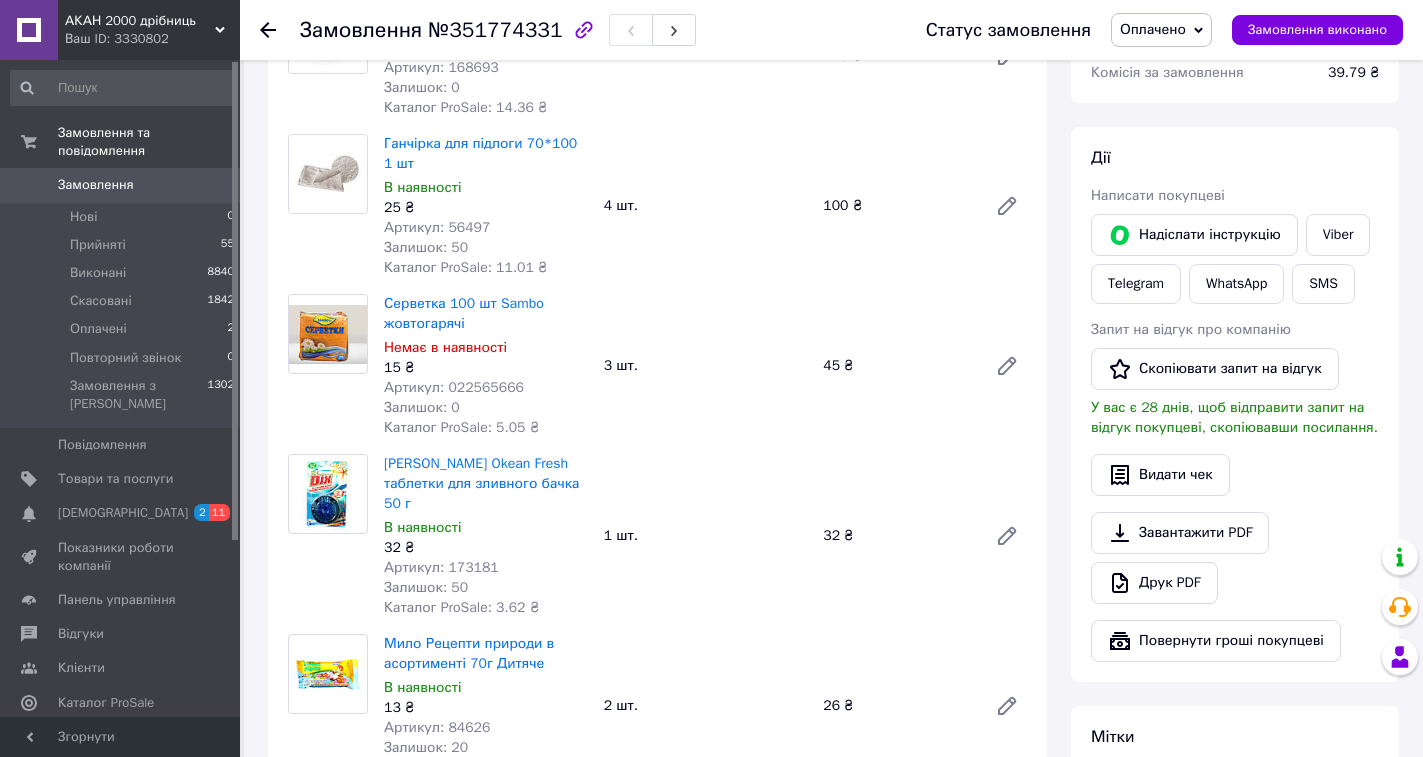 scroll, scrollTop: 505, scrollLeft: 0, axis: vertical 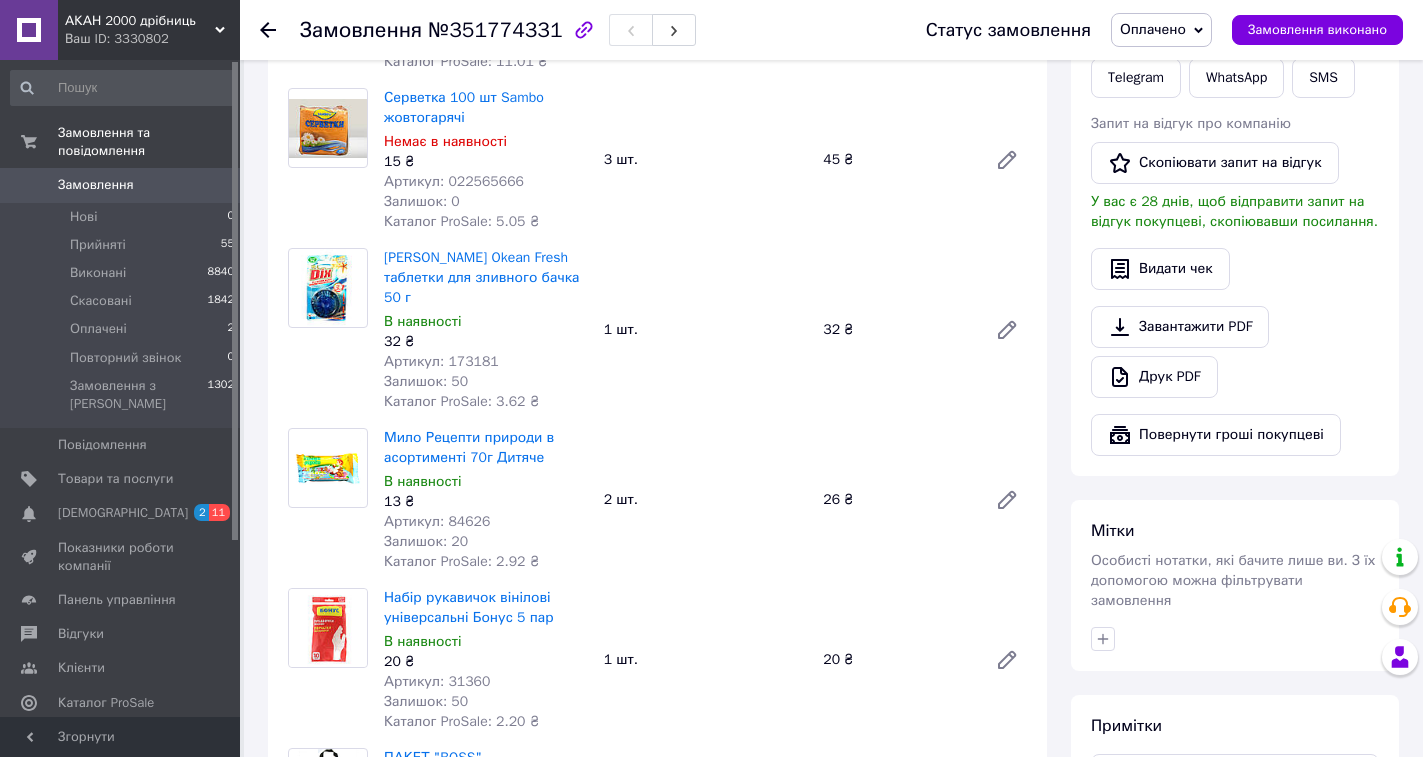 click 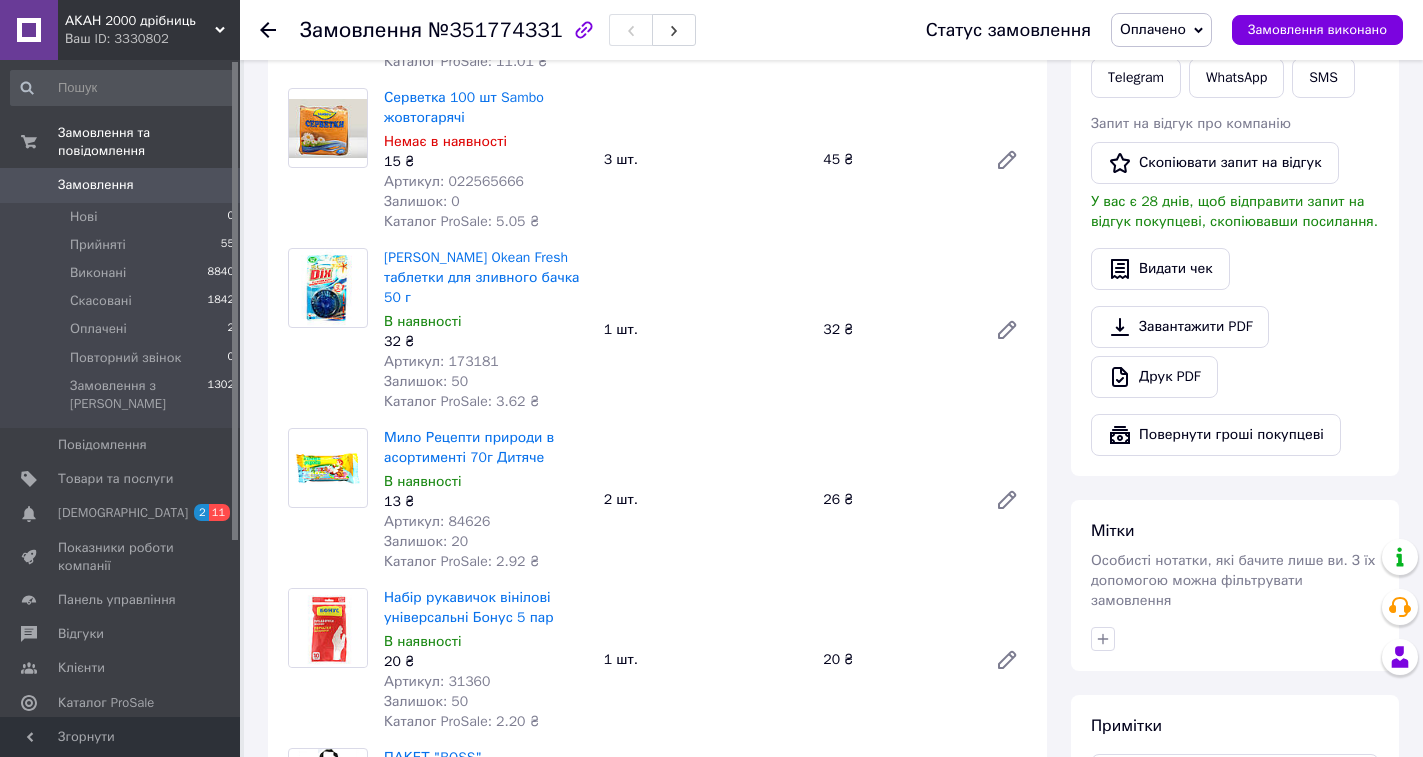 click on "Замовлення №351774331 Статус замовлення Оплачено Прийнято Виконано Скасовано Повторний звінок Замовлення виконано Це замовлення сплачено за допомогою Замовлення з додатку Оплачено [DATE] 16:54 Товари в замовленні (7) Папір туалетний Альбатрос Немає в наявності 8 ₴ Артикул: 168693 Залишок: 0 Каталог ProSale: 14.36 ₴  16 шт. 128 ₴ Ганчірка для підлоги 70*100 1 шт В наявності 25 ₴ Артикул: 56497 Залишок: 50 Каталог ProSale: 11.01 ₴  4 шт. 100 ₴ Серветка 100 шт Sambo жовтогарячі Немає в наявності 15 ₴ Артикул: 022565666 Залишок: 0 Каталог ProSale: 5.05 ₴  3 шт. 45 ₴ [PERSON_NAME] Okean Fresh таблетки для зливного бачка 50 г 32 ₴ 32 ₴" at bounding box center [711, 686] 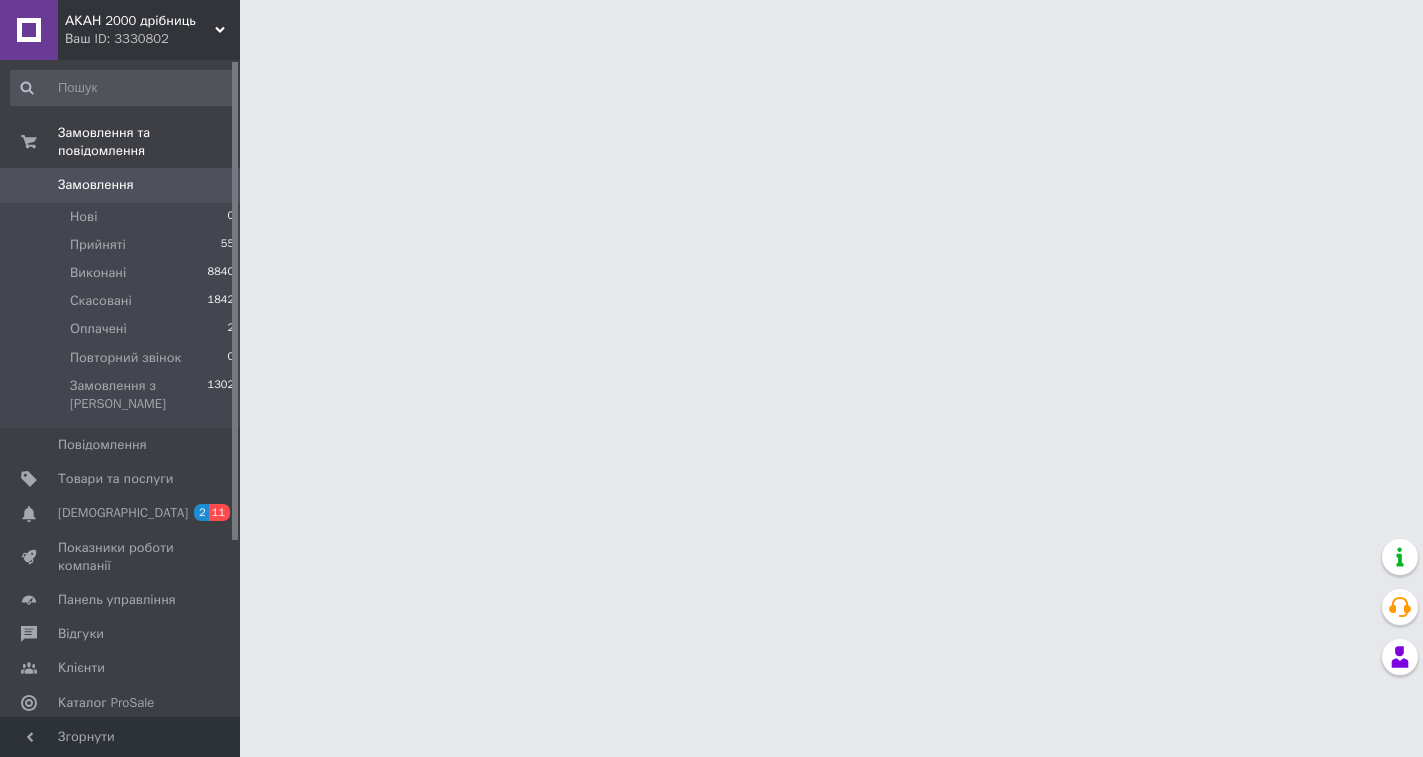 scroll, scrollTop: 0, scrollLeft: 0, axis: both 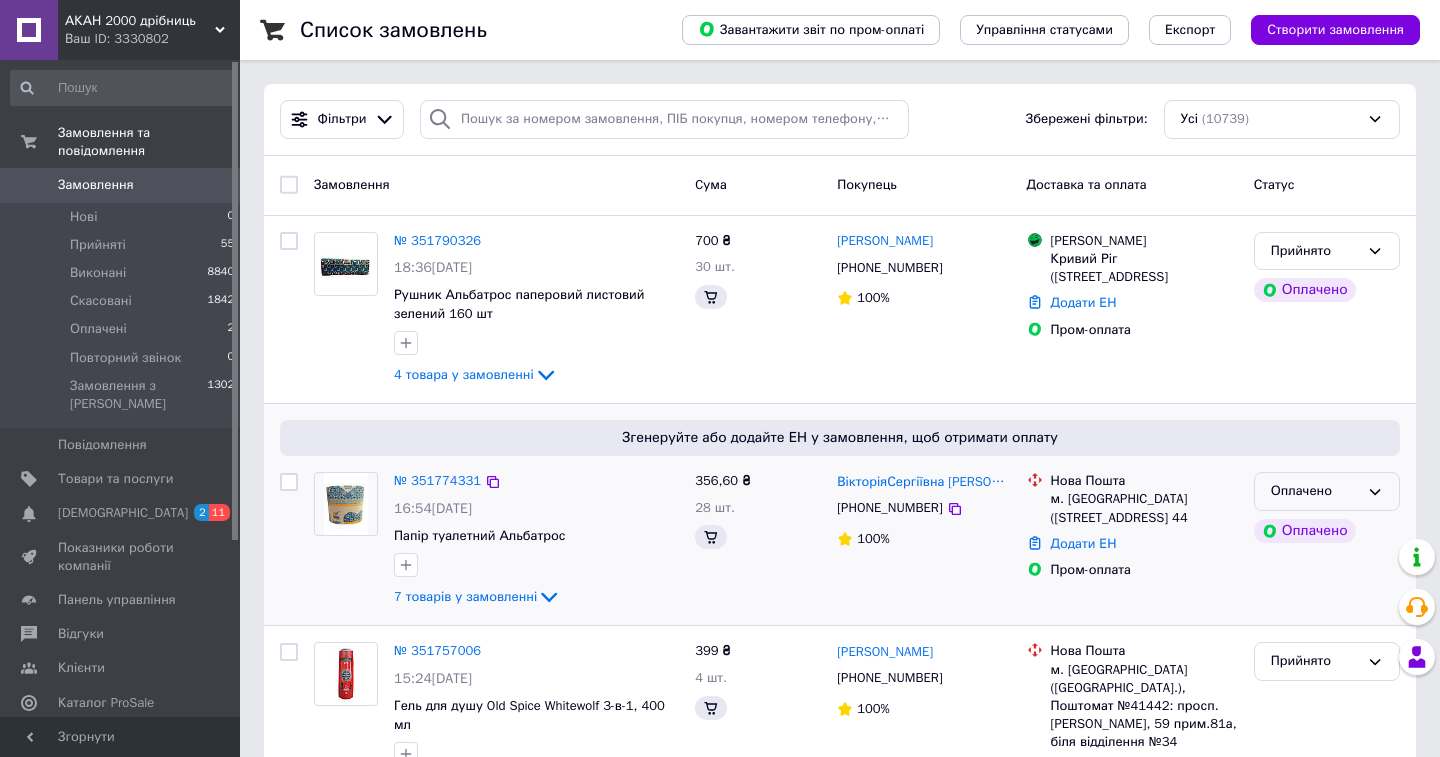 click on "Оплачено" at bounding box center (1315, 491) 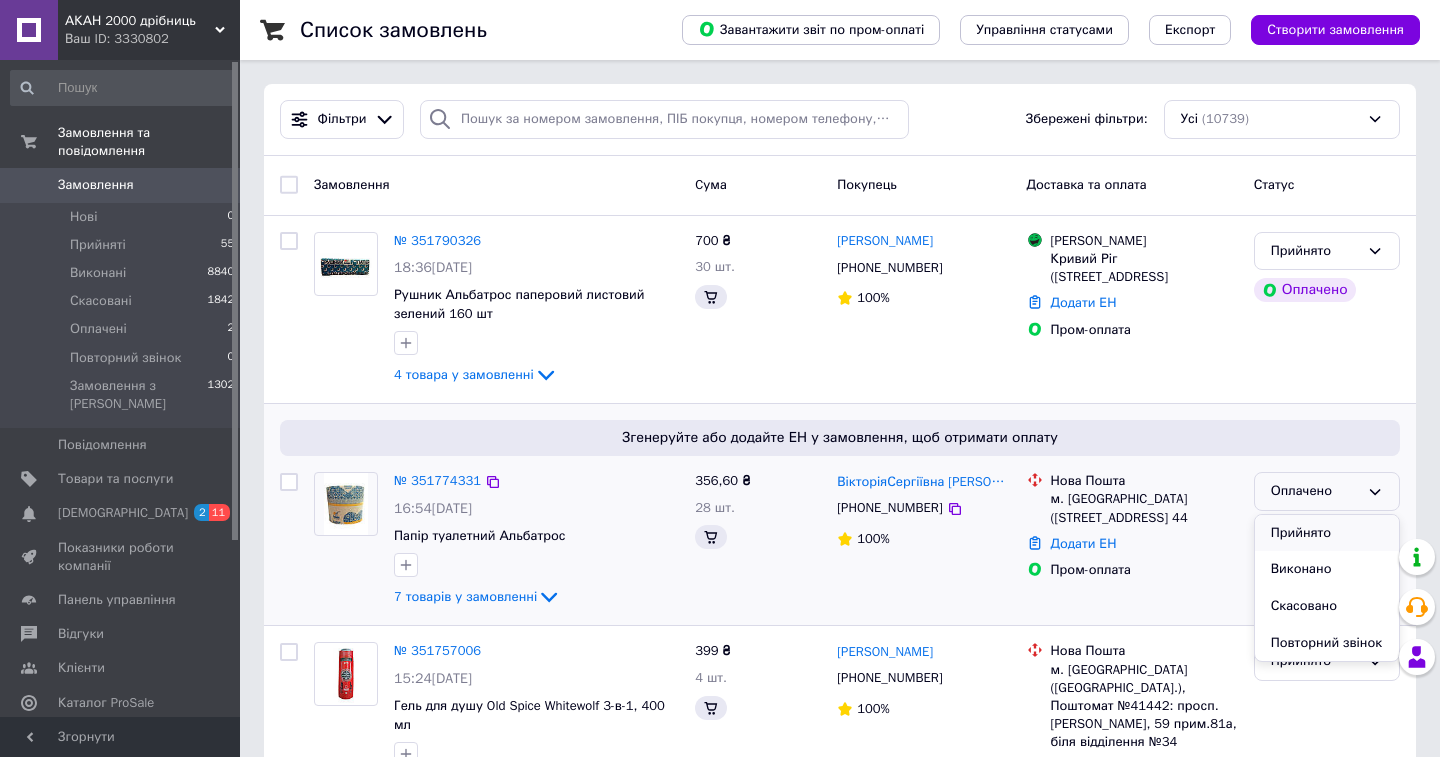 click on "Прийнято" at bounding box center (1327, 533) 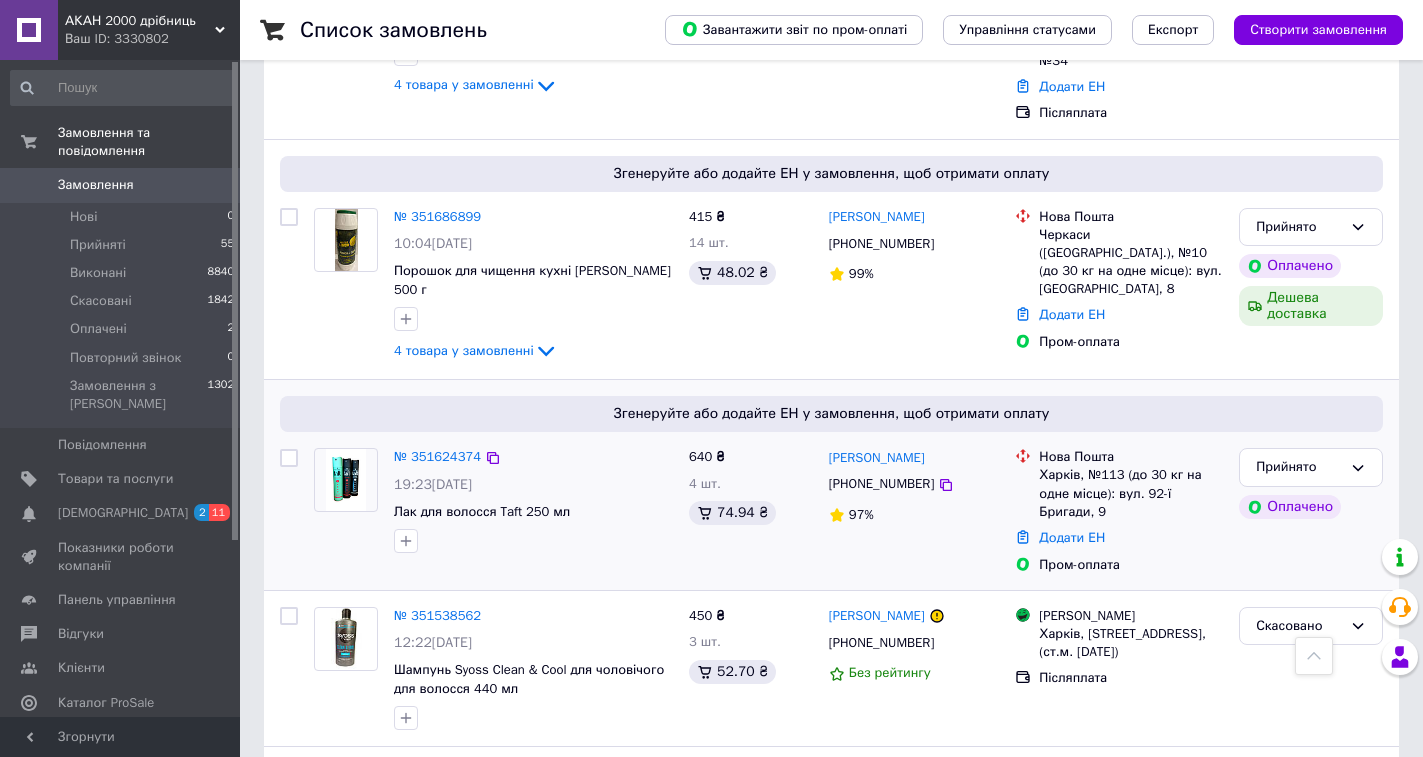 scroll, scrollTop: 0, scrollLeft: 0, axis: both 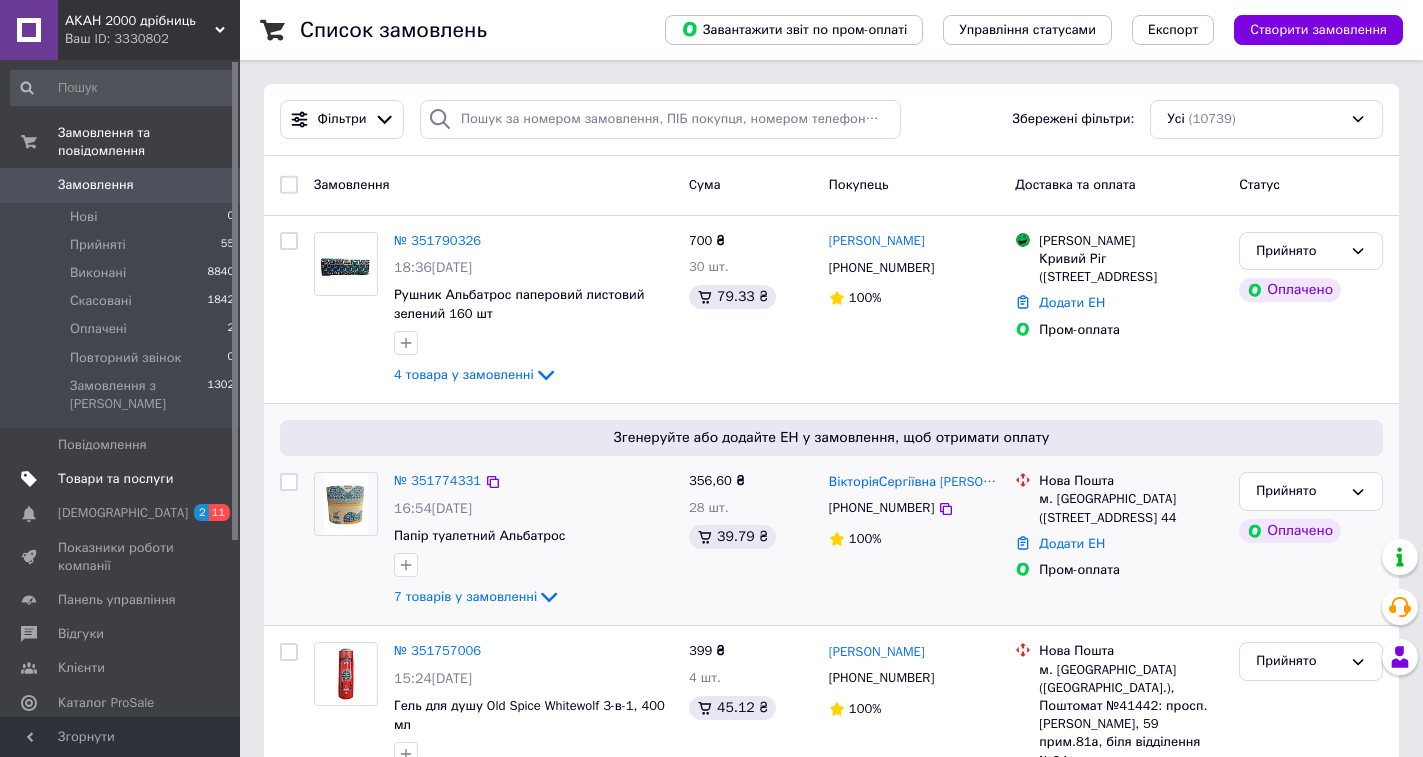 click on "Товари та послуги" at bounding box center (115, 479) 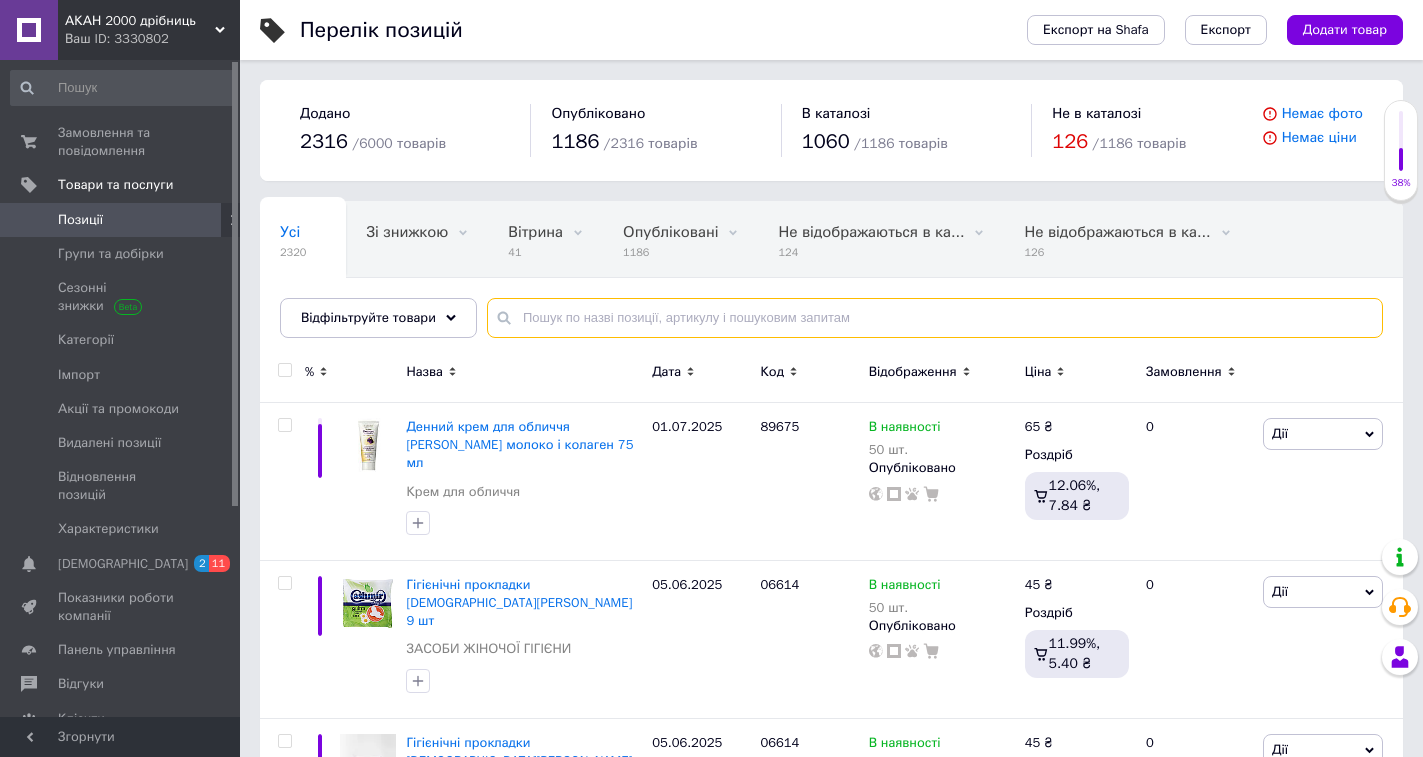 click at bounding box center (935, 318) 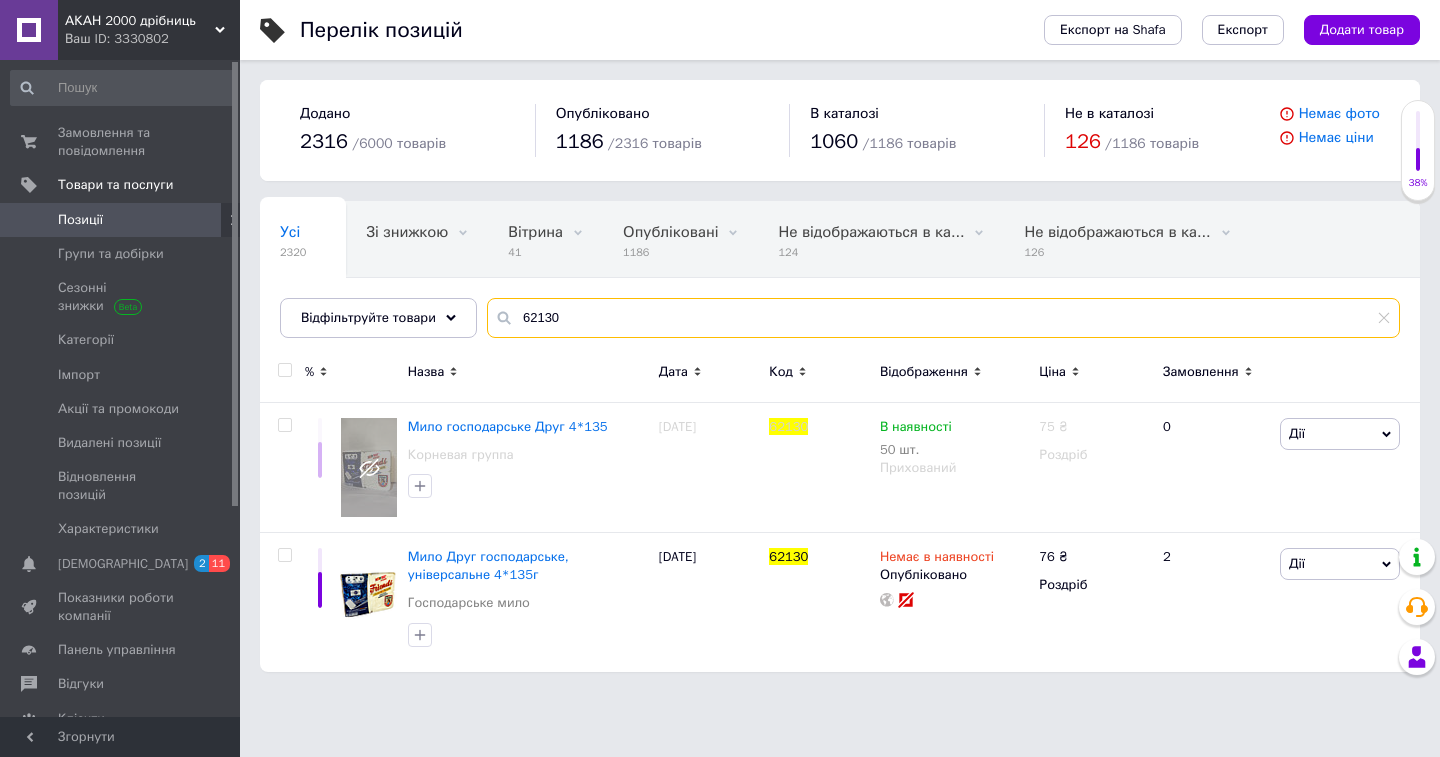 type on "62130" 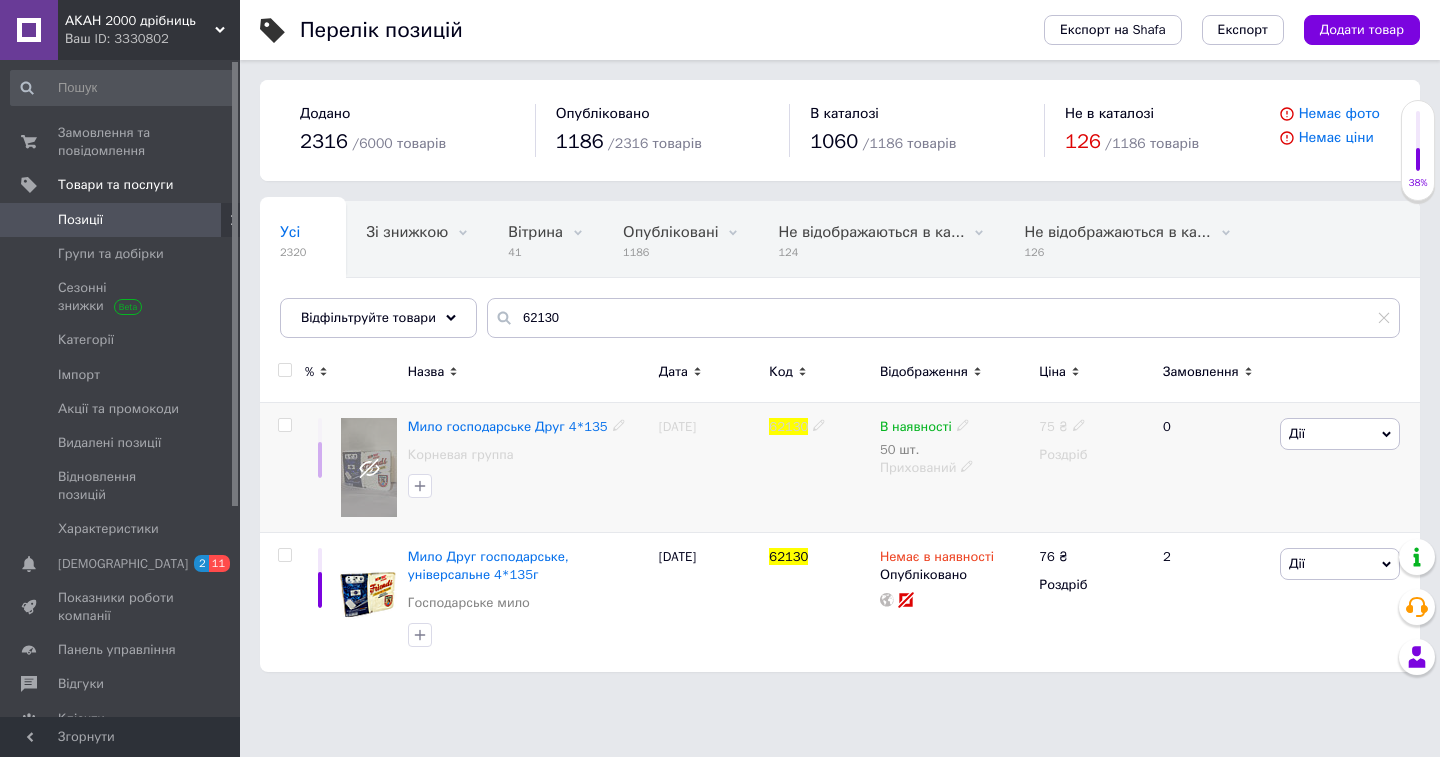 click on "В наявності" at bounding box center [916, 429] 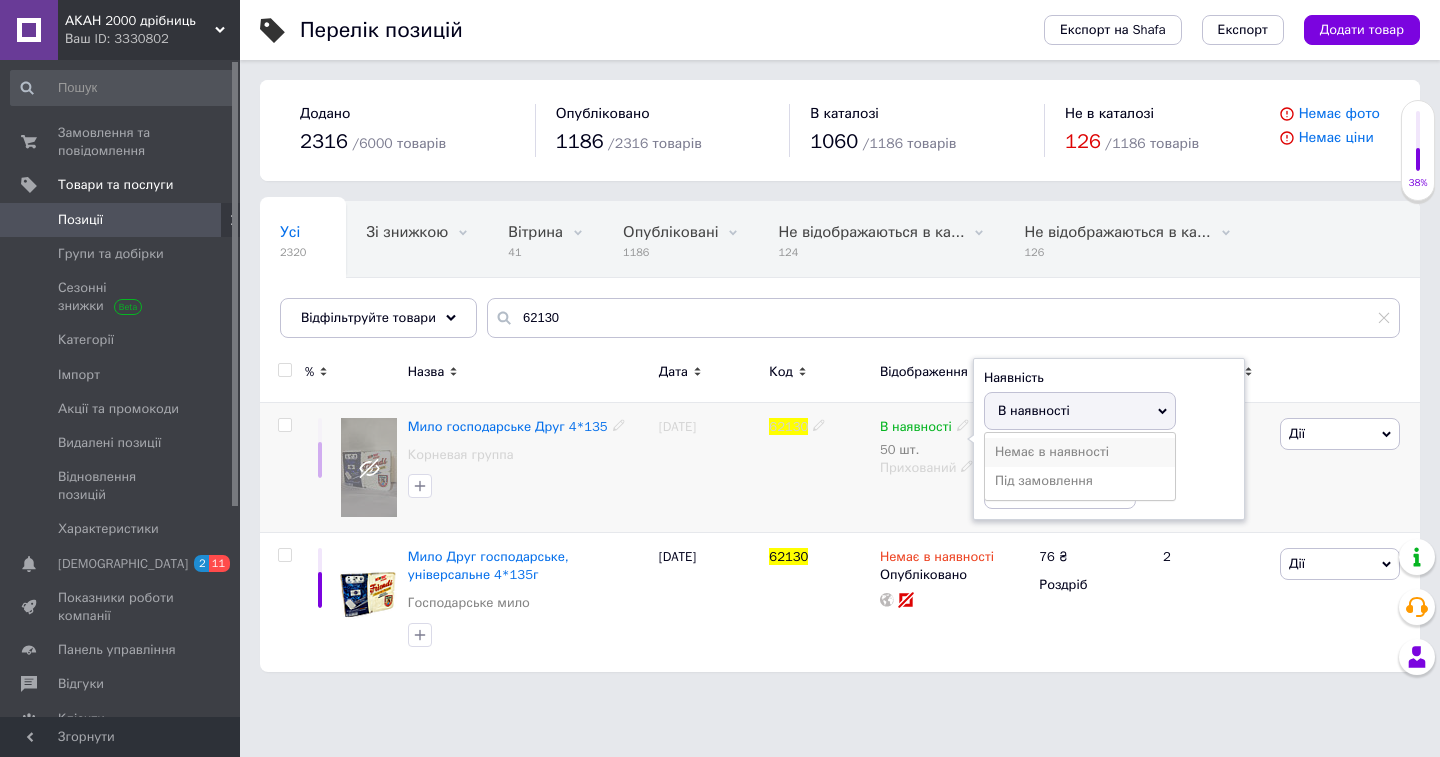 click on "Немає в наявності" at bounding box center (1080, 452) 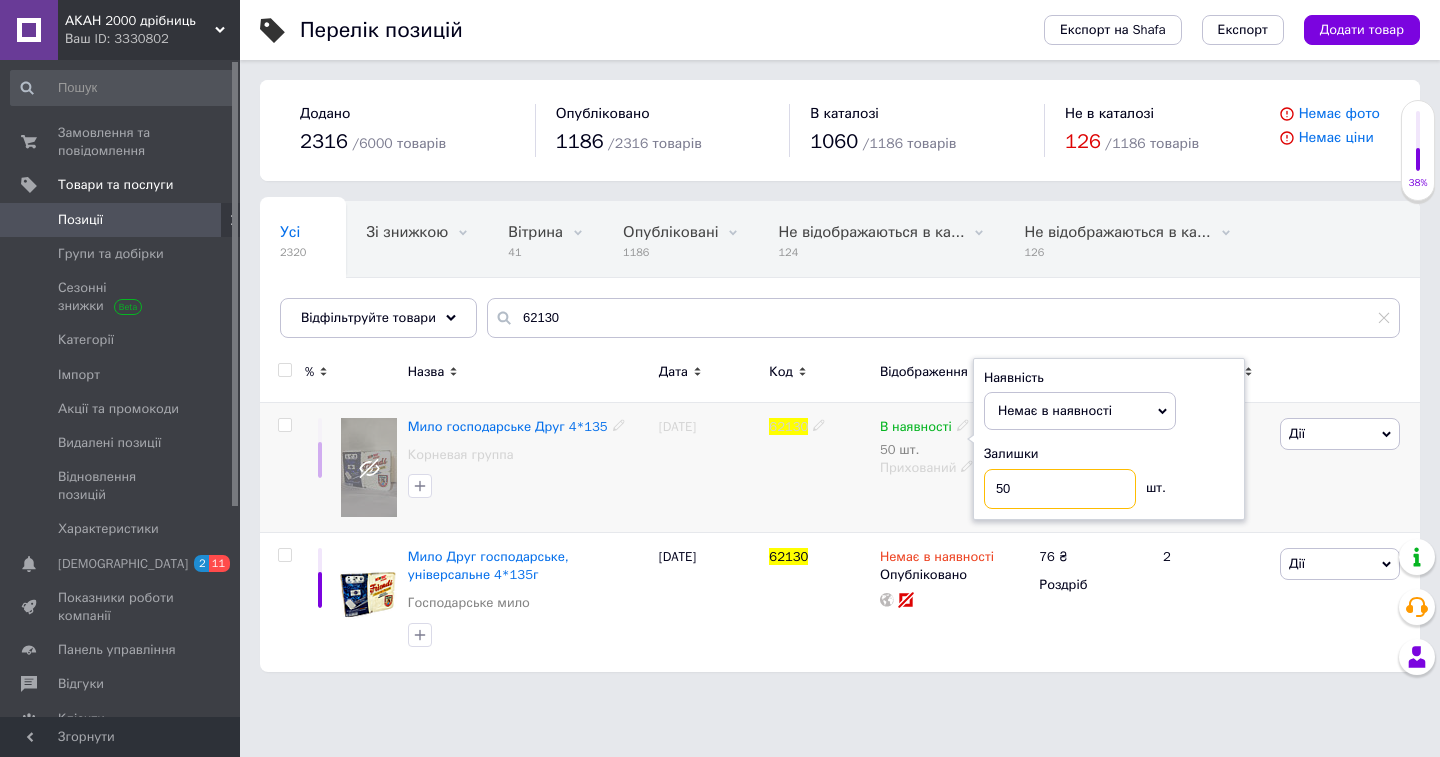 drag, startPoint x: 1023, startPoint y: 486, endPoint x: 987, endPoint y: 503, distance: 39.812057 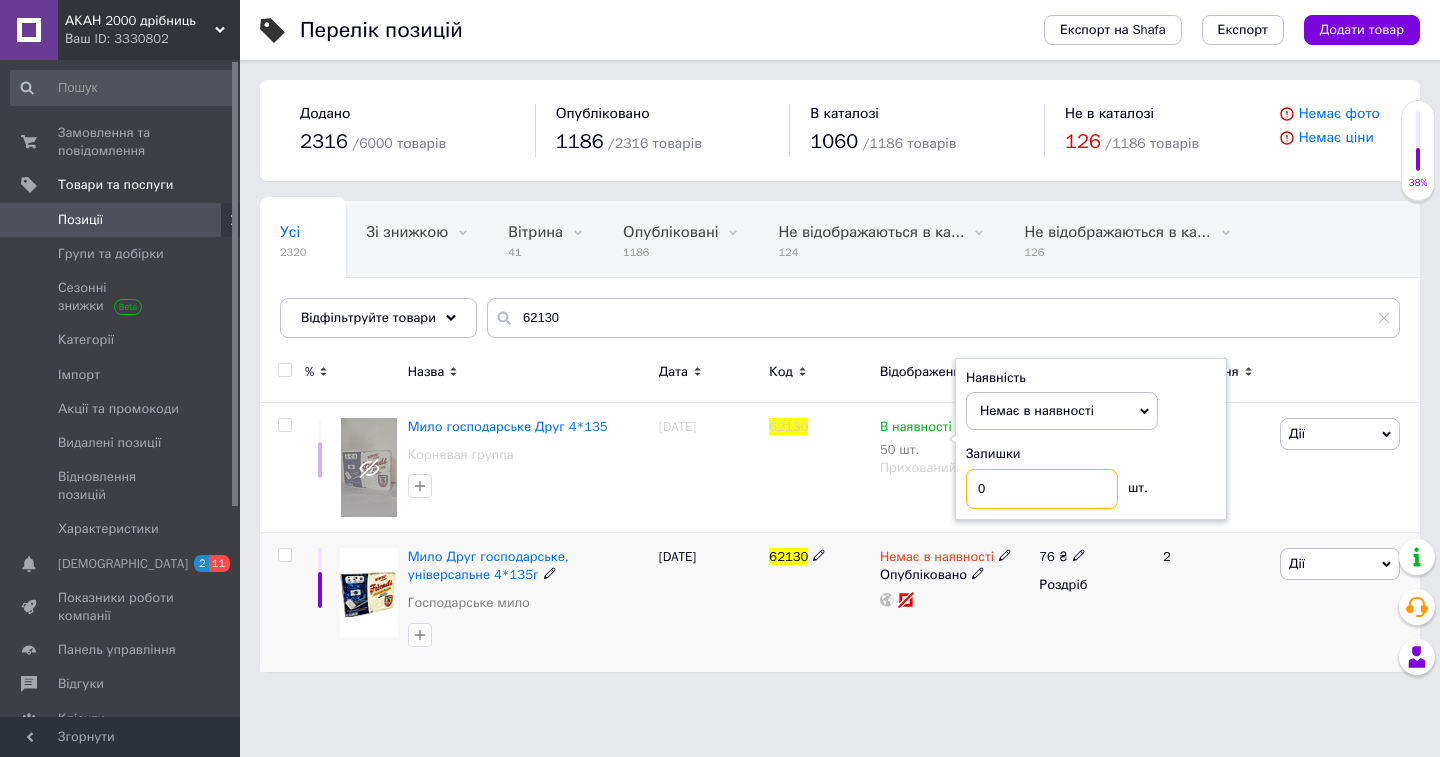 type on "0" 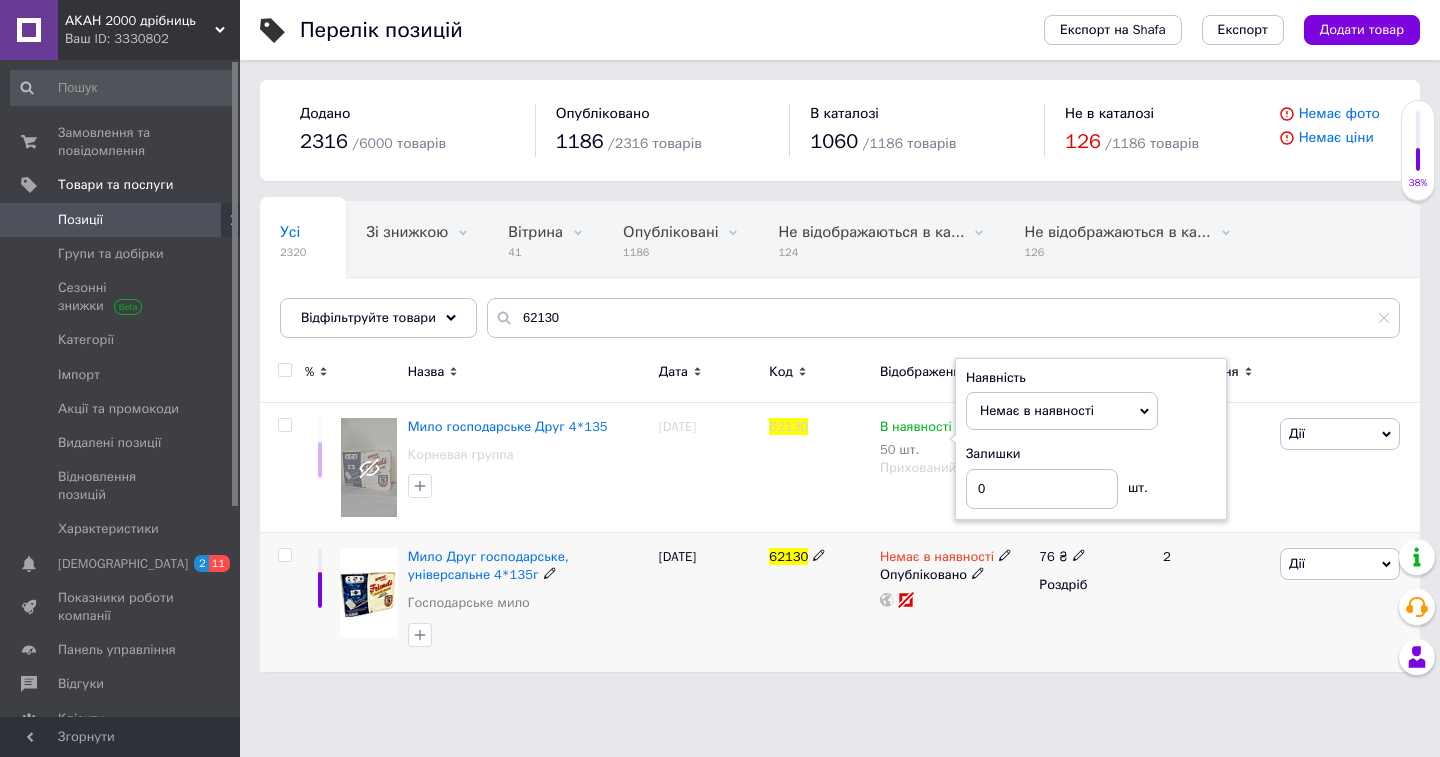 click on "Немає в наявності Опубліковано" at bounding box center (954, 602) 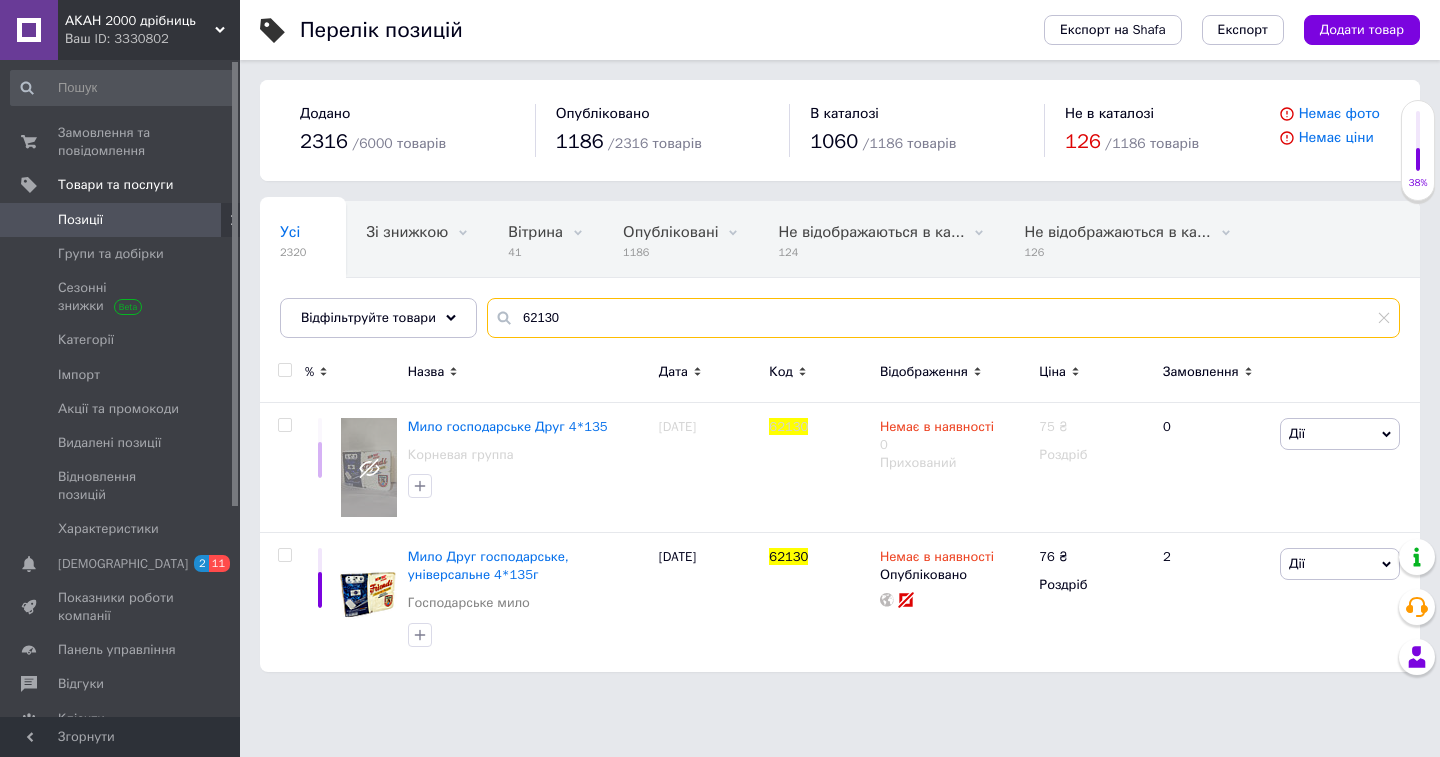 drag, startPoint x: 560, startPoint y: 318, endPoint x: 483, endPoint y: 315, distance: 77.05842 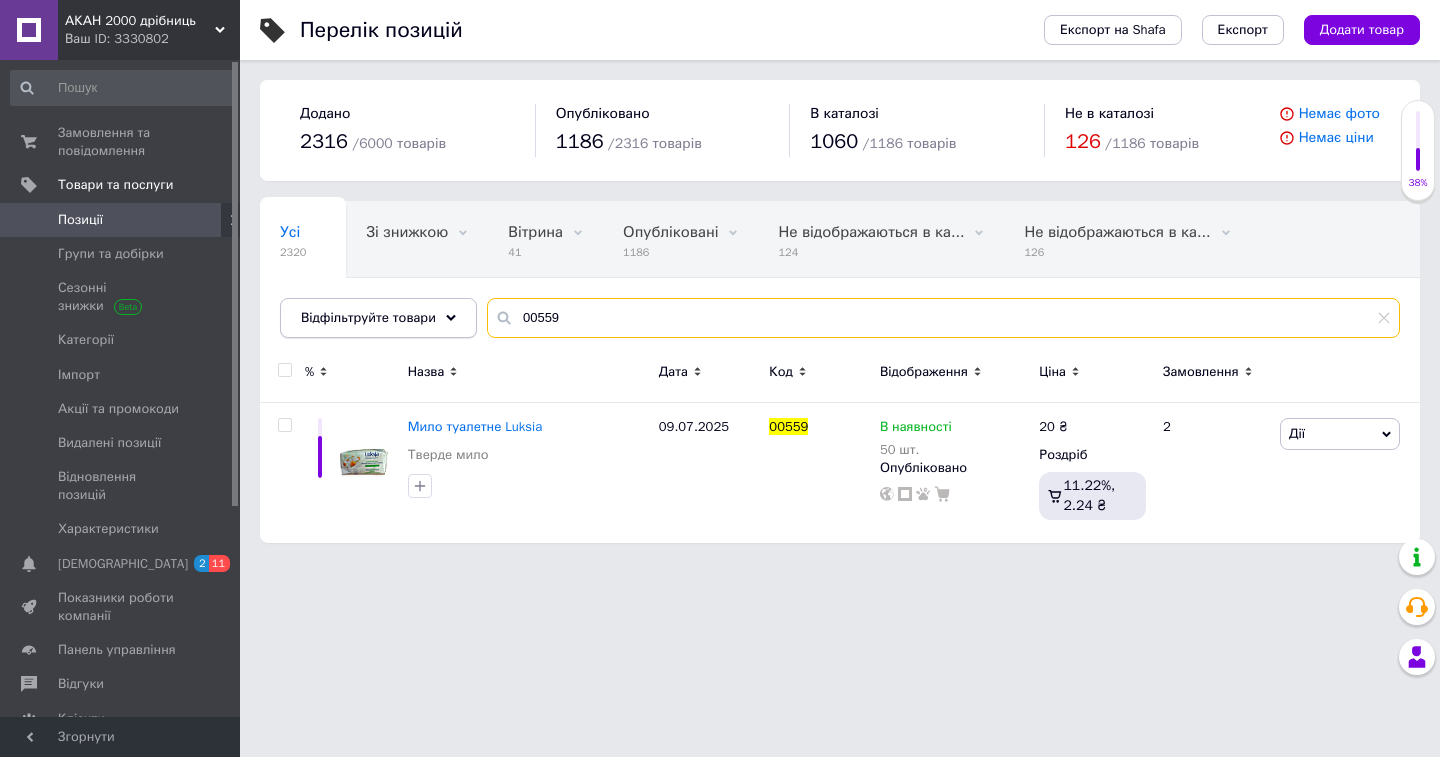 drag, startPoint x: 559, startPoint y: 314, endPoint x: 451, endPoint y: 314, distance: 108 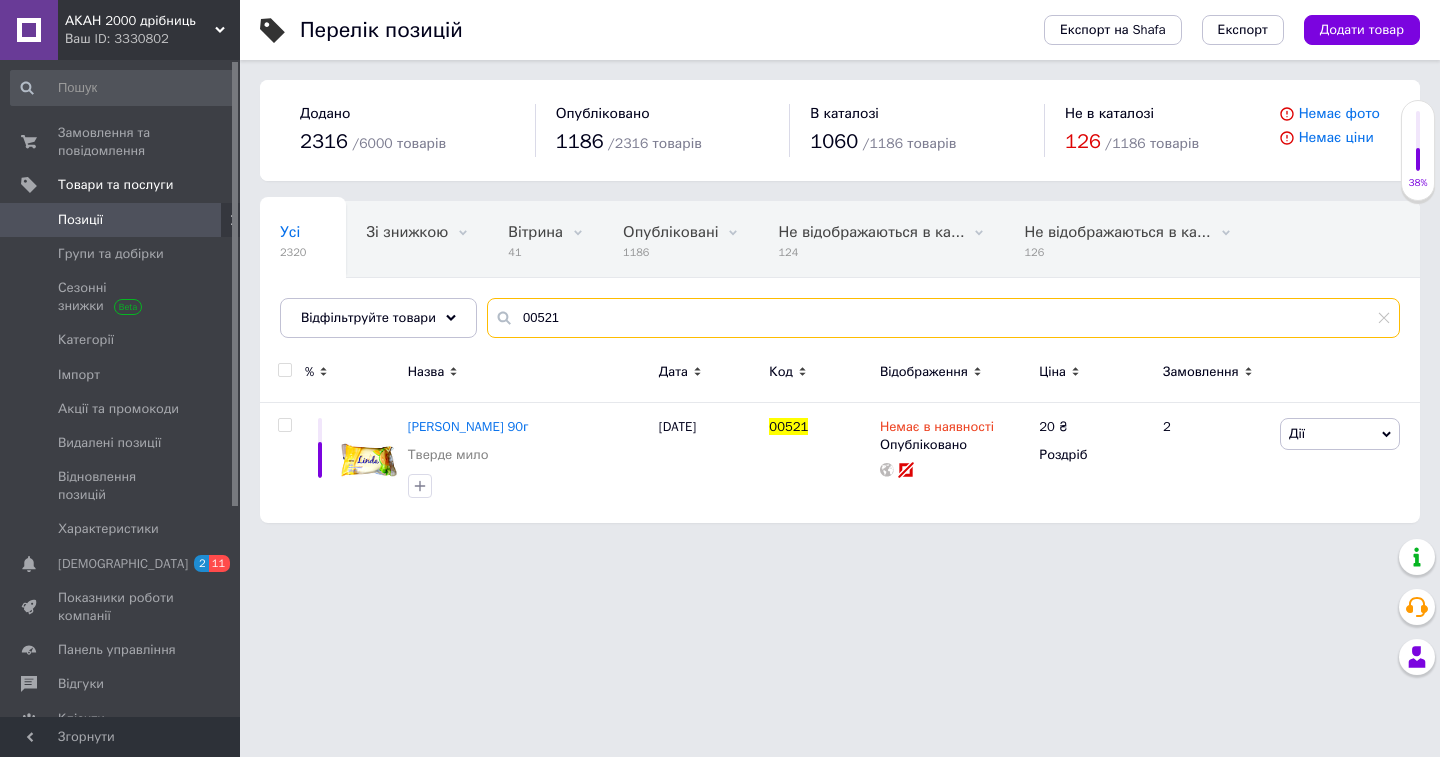 type on "00521" 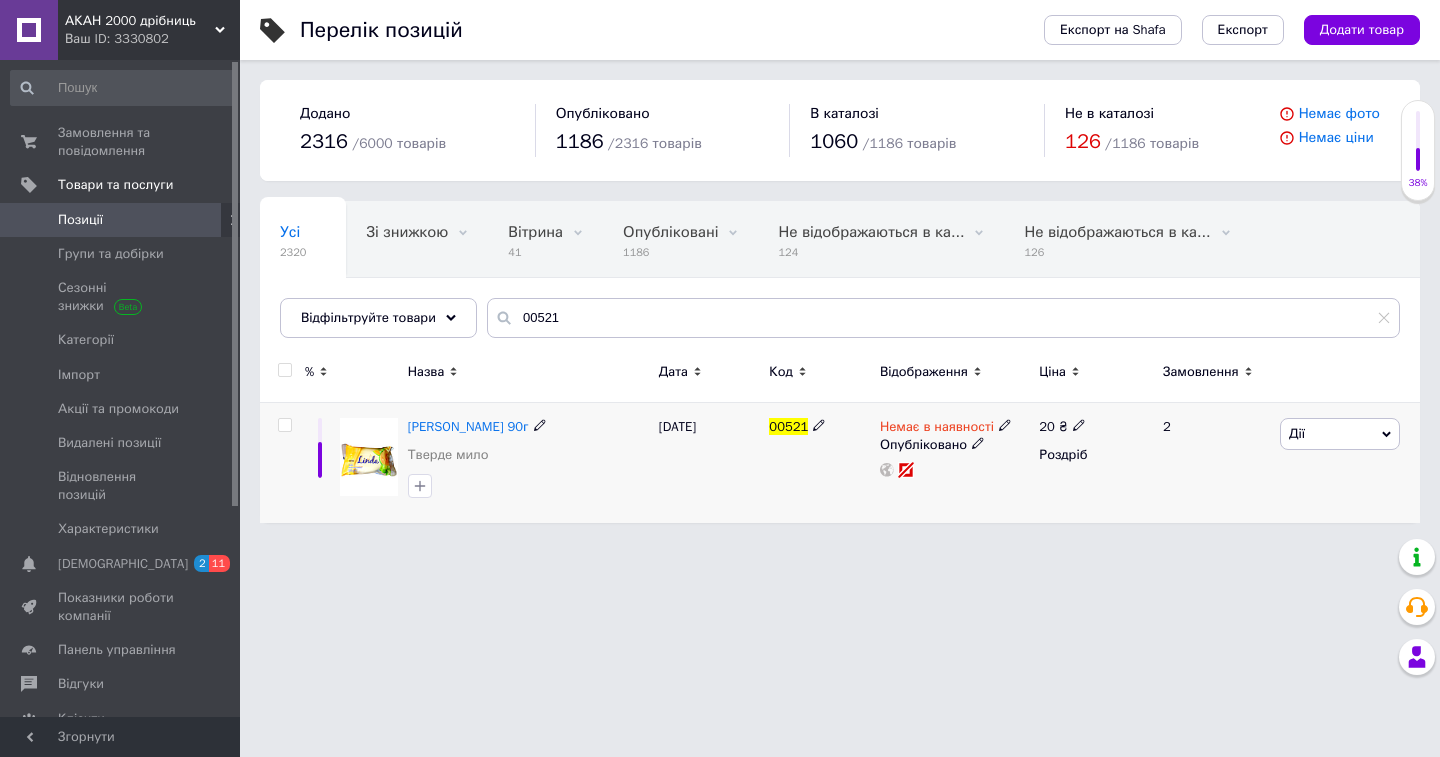 click 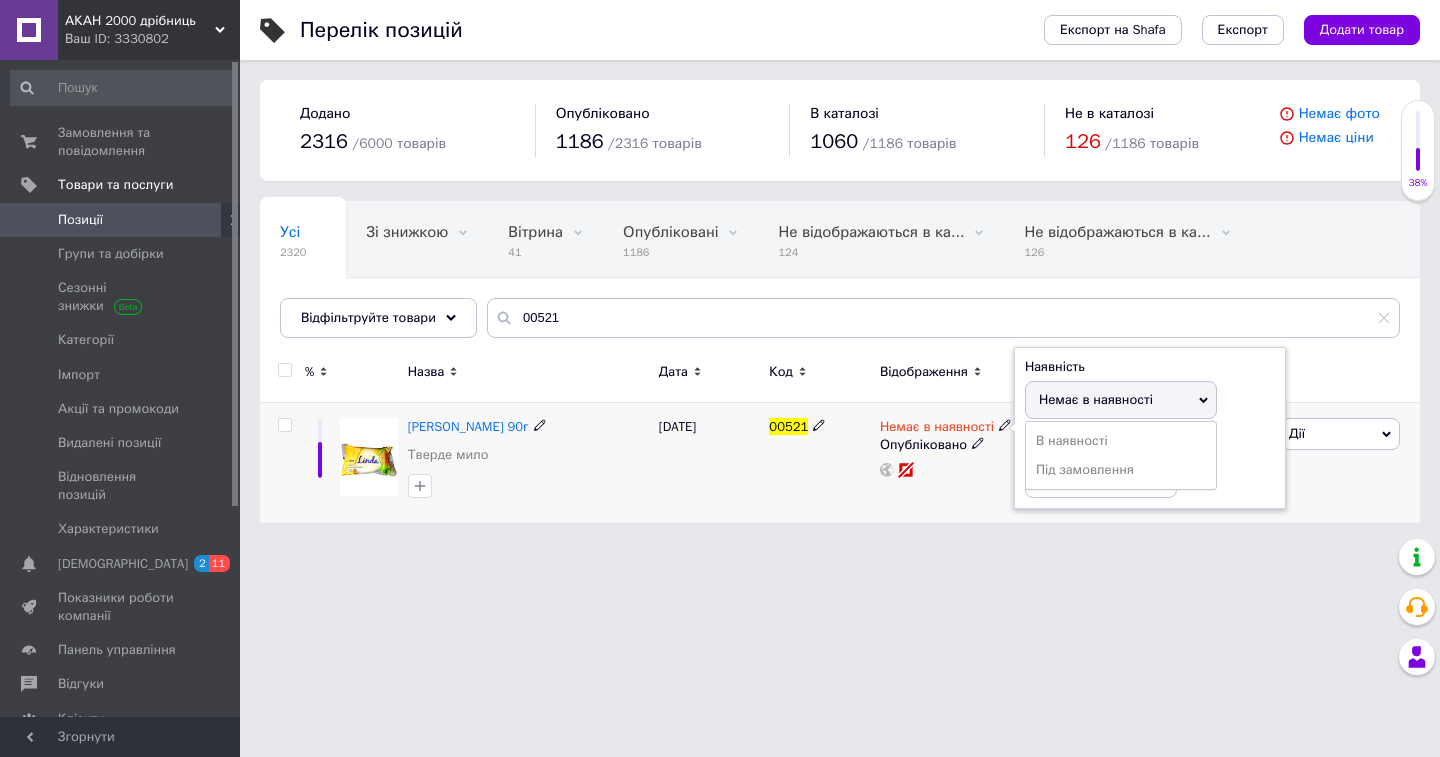 click on "В наявності" at bounding box center [1121, 441] 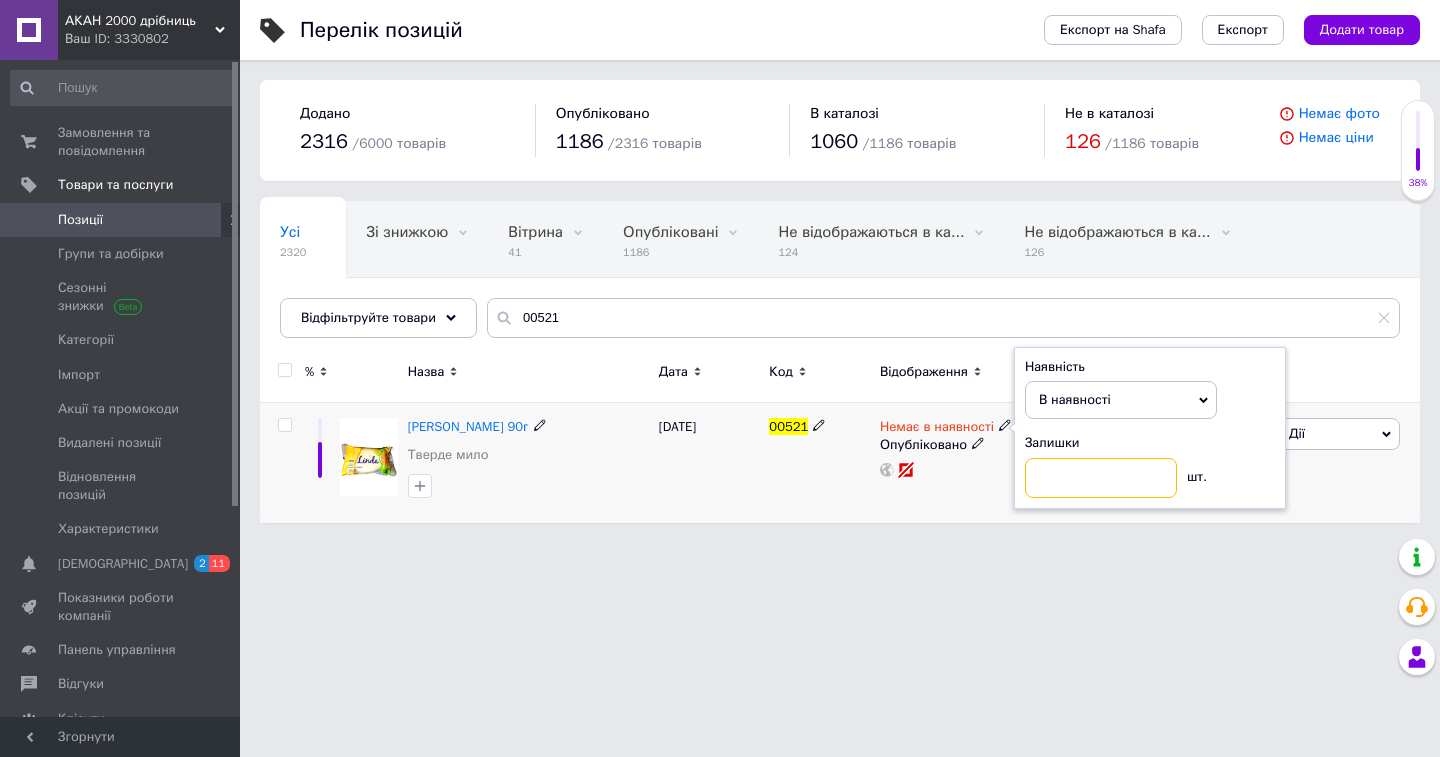 click at bounding box center (1101, 478) 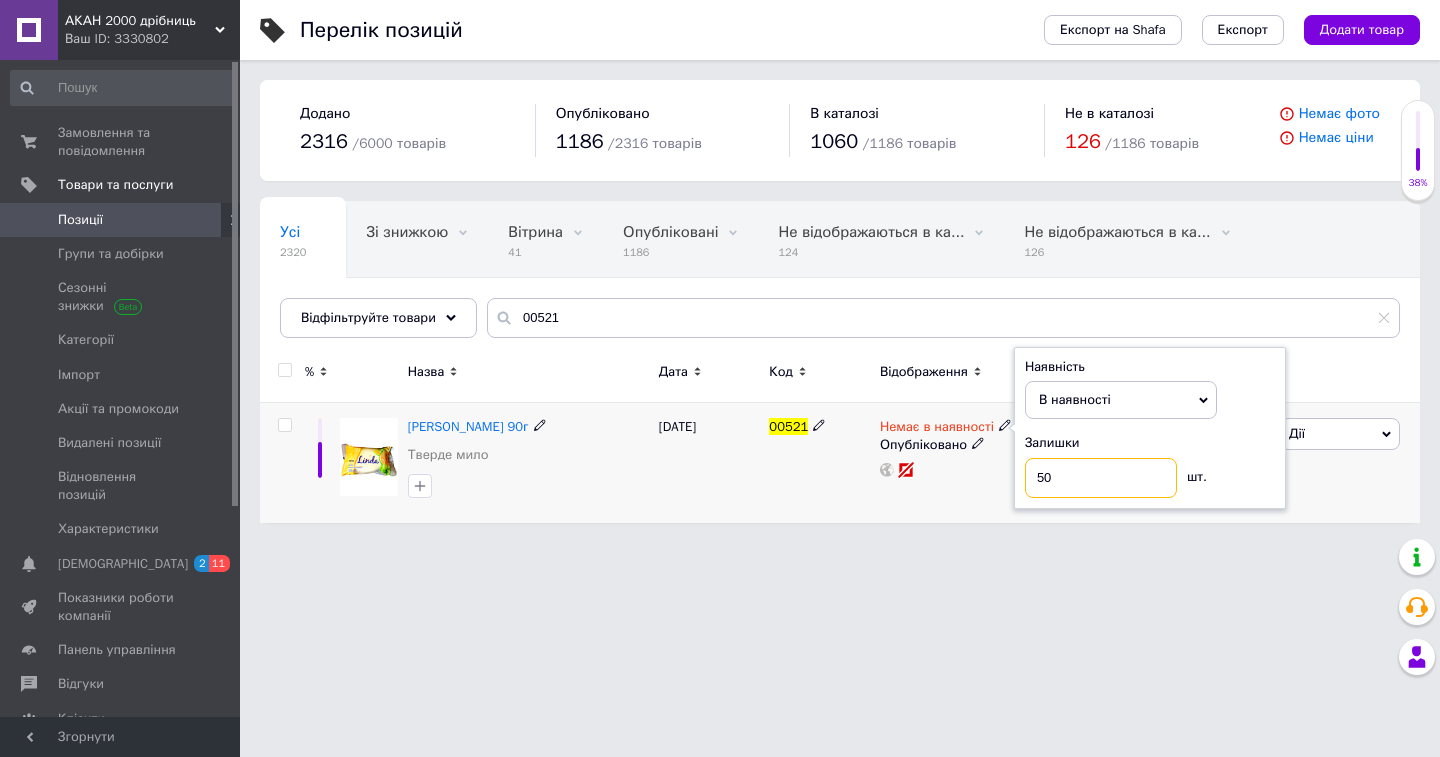 type on "50" 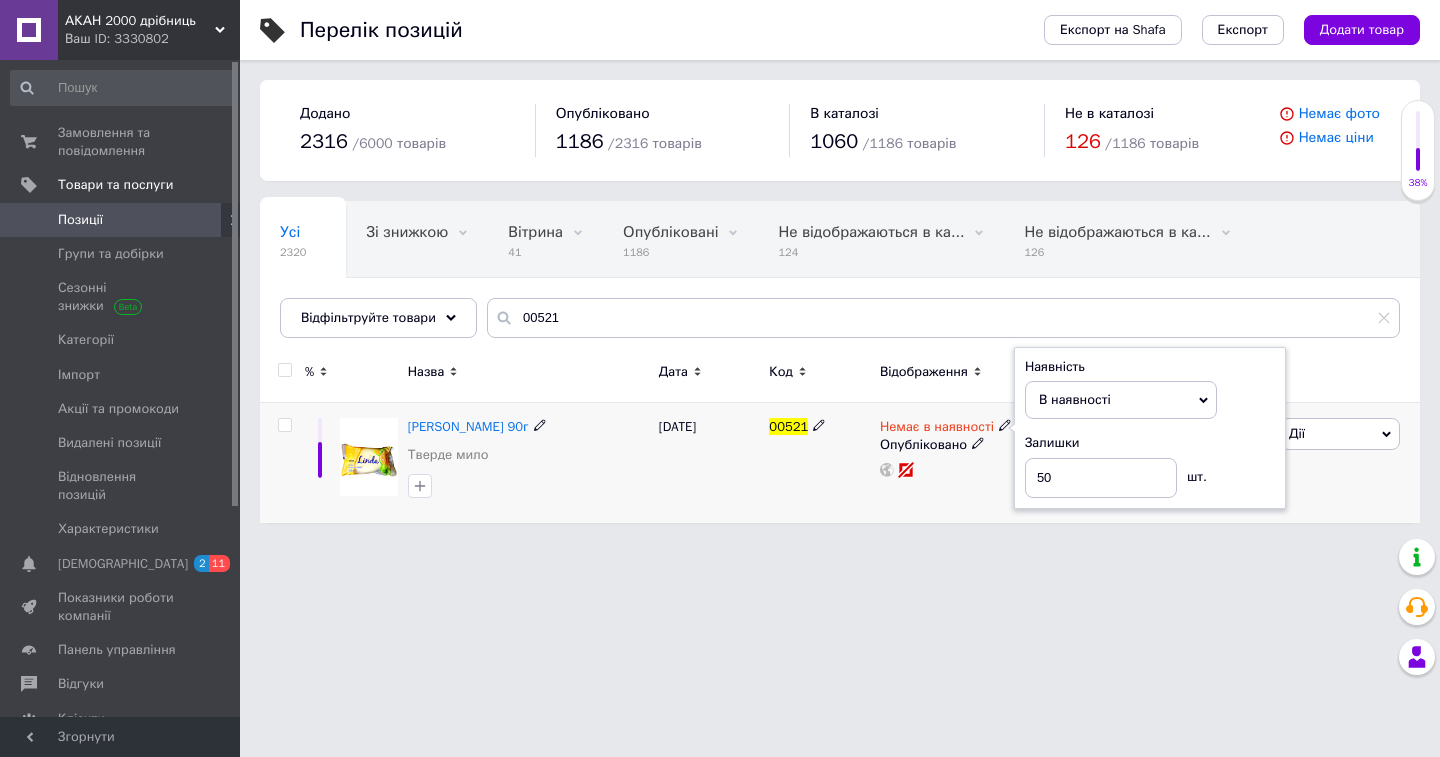 click on "20   ₴ Роздріб" at bounding box center (1092, 463) 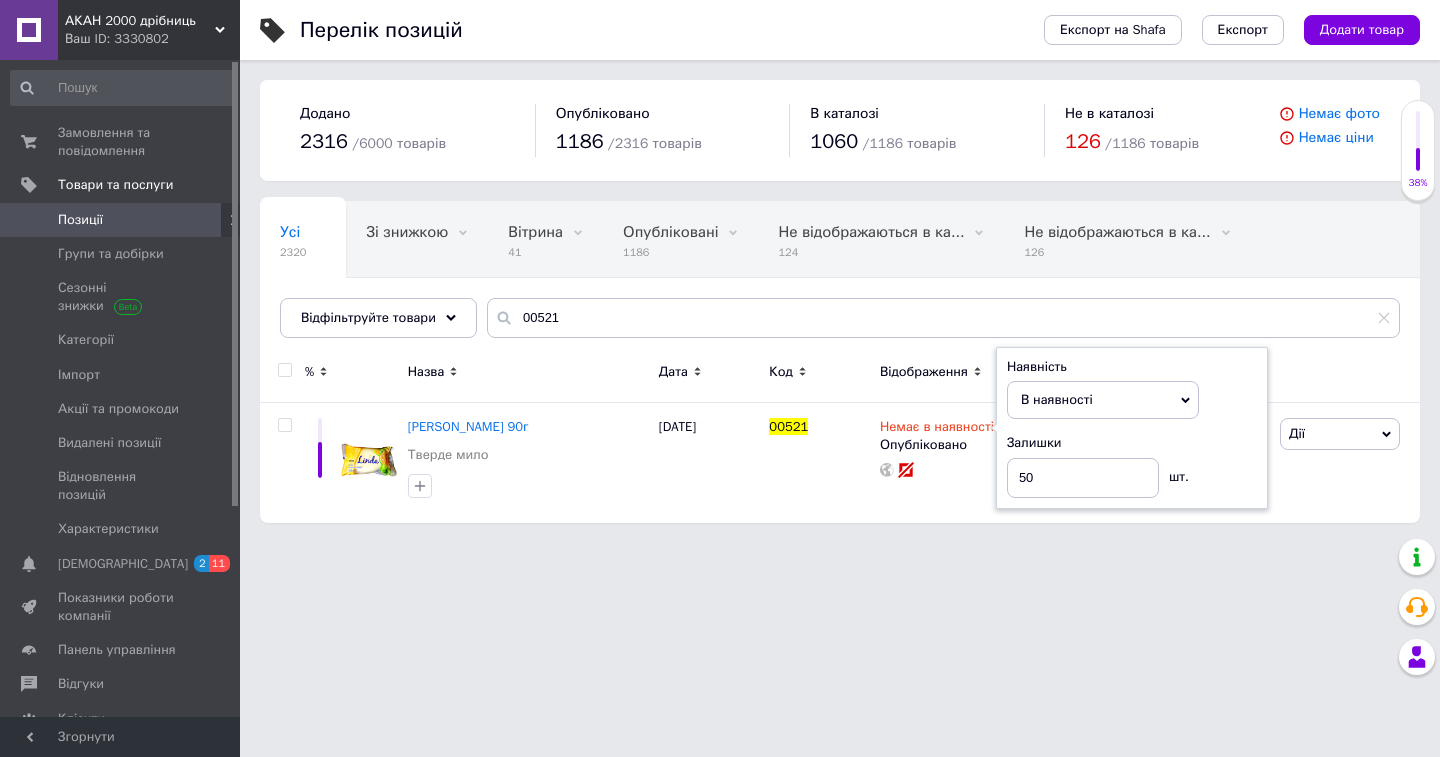 click on "Перелік позицій Експорт на Shafa Експорт Додати товар Додано 2316   / 6000   товарів Опубліковано 1186   / 2316   товарів В каталозі 1060   / 1186   товарів Не в каталозі 126   / 1186   товарів Немає фото Немає ціни Усі 2320 Зі знижкою 0 Видалити Редагувати Вітрина 41 Видалити Редагувати Опубліковані 1186 Видалити Редагувати Не відображаються в ка... 124 Видалити Редагувати Не відображаються в ка... 126 Видалити Редагувати Приховані 1130 Видалити Редагувати Ok Відфільтровано...  Зберегти Нічого не знайдено Можливо, помилка у слові  або немає відповідностей за вашим запитом. Усі 2320 Зі знижкою 0 41 %" at bounding box center (840, 271) 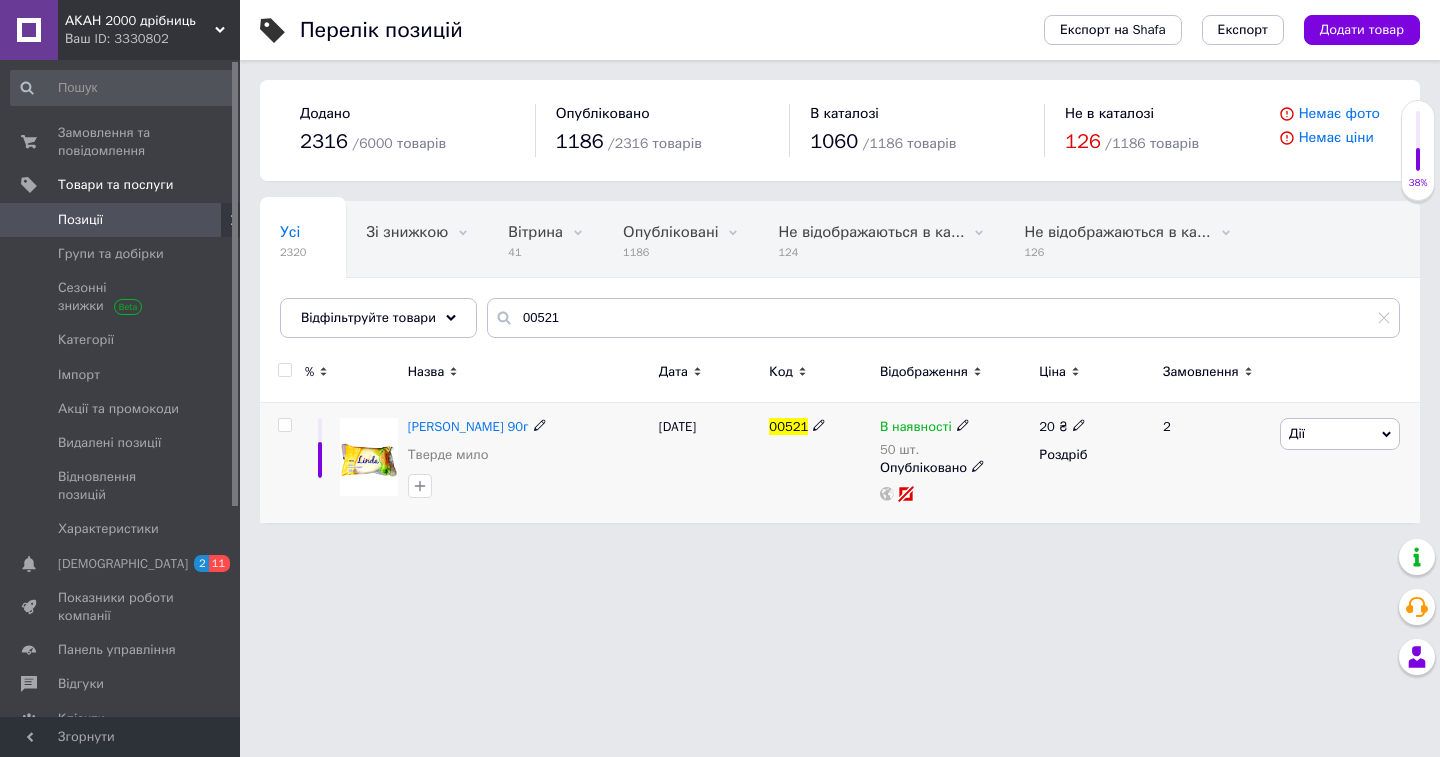 click 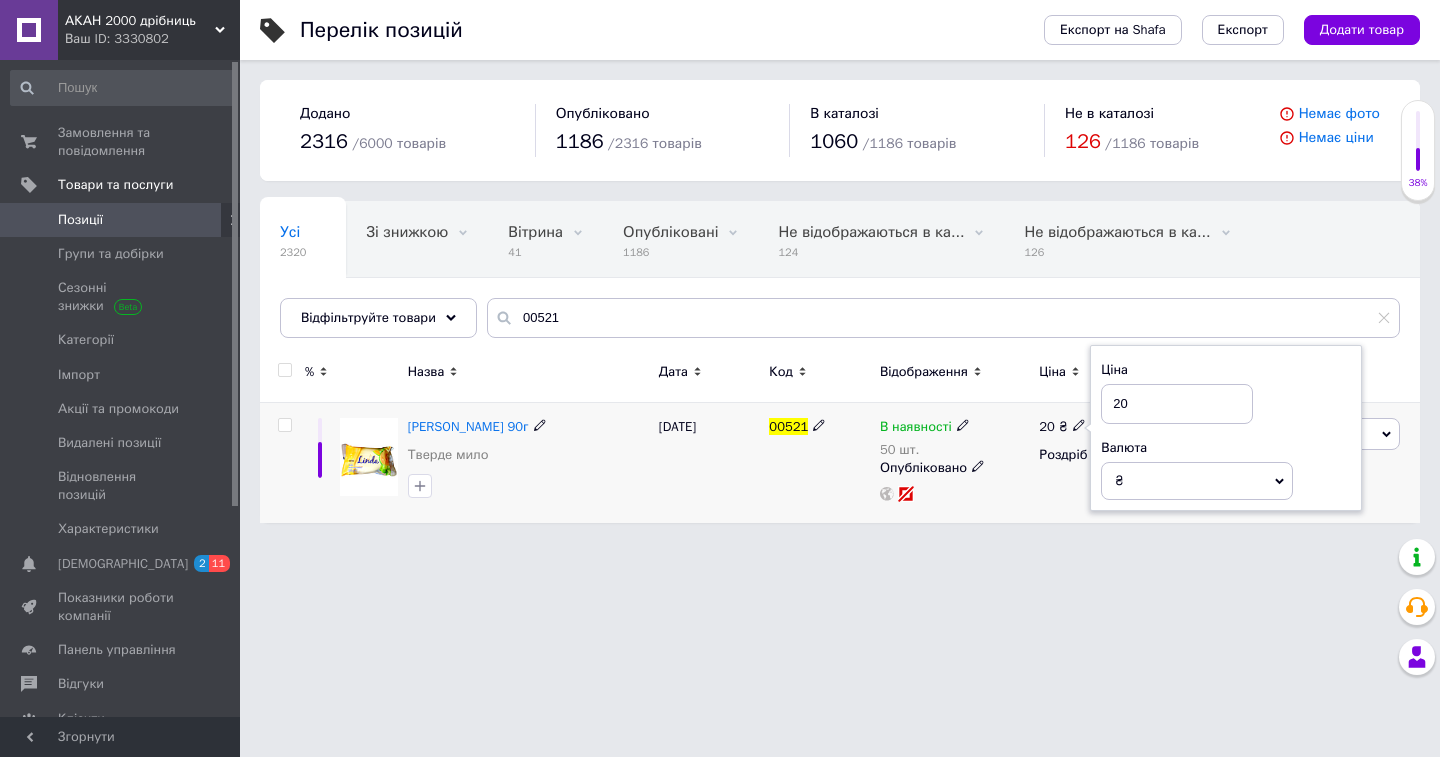 drag, startPoint x: 1143, startPoint y: 402, endPoint x: 1121, endPoint y: 403, distance: 22.022715 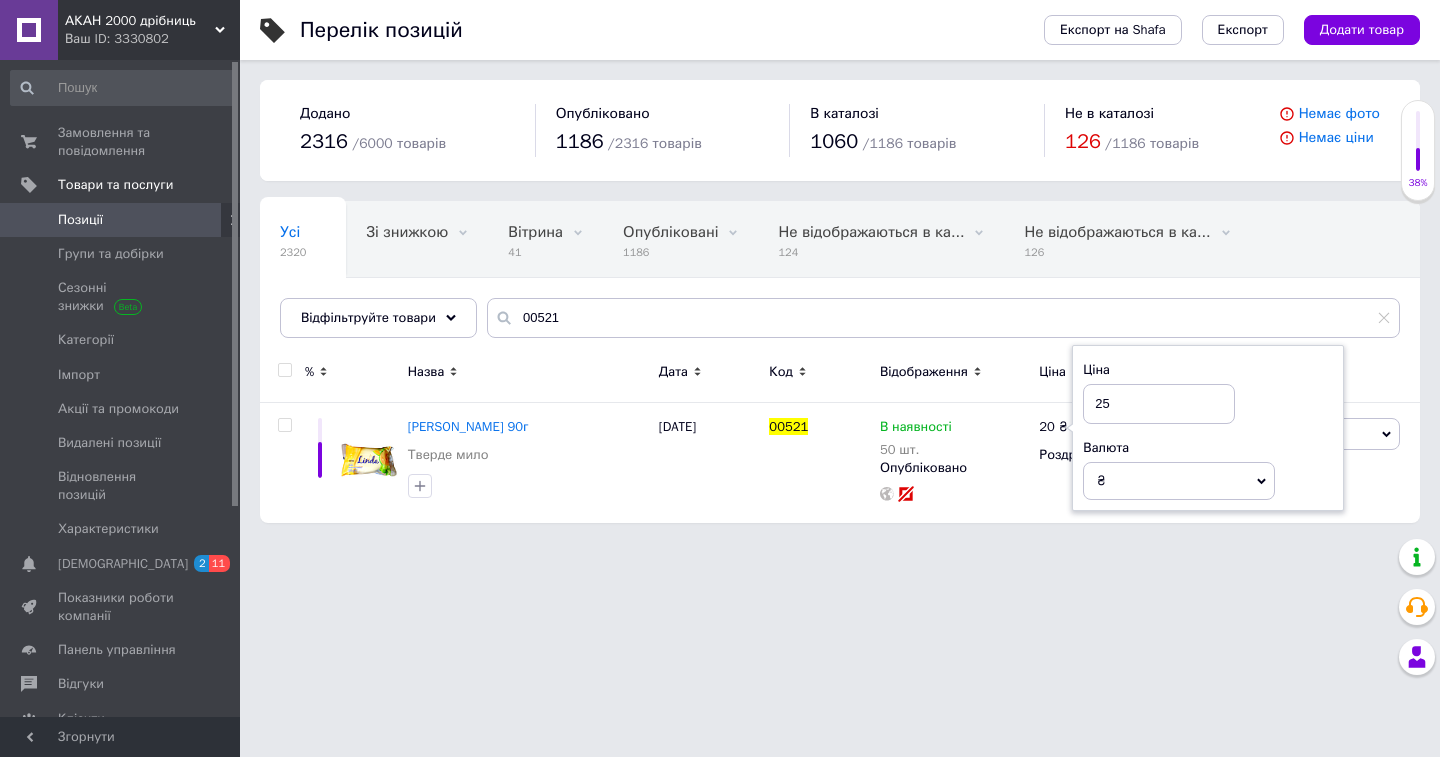 type on "25" 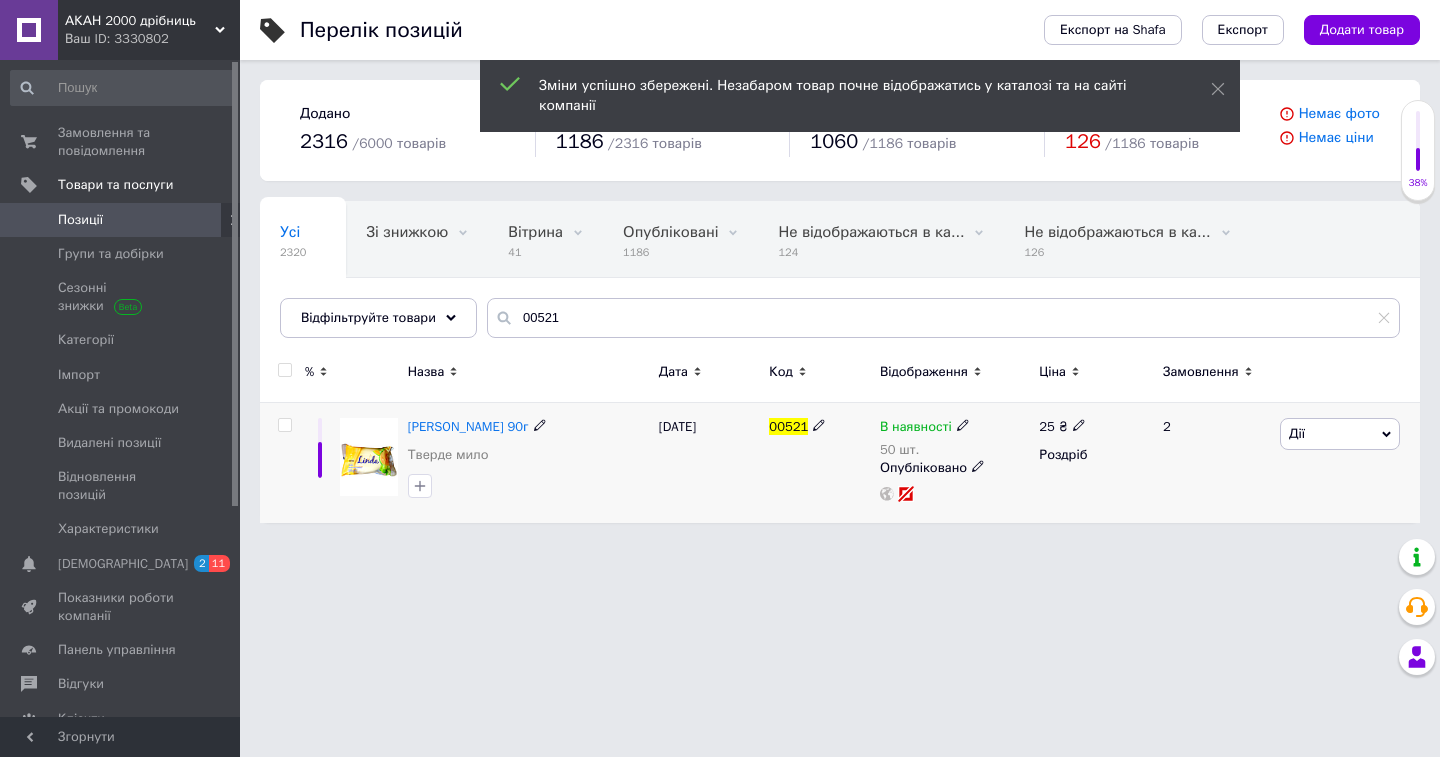 click on "Дії" at bounding box center [1340, 434] 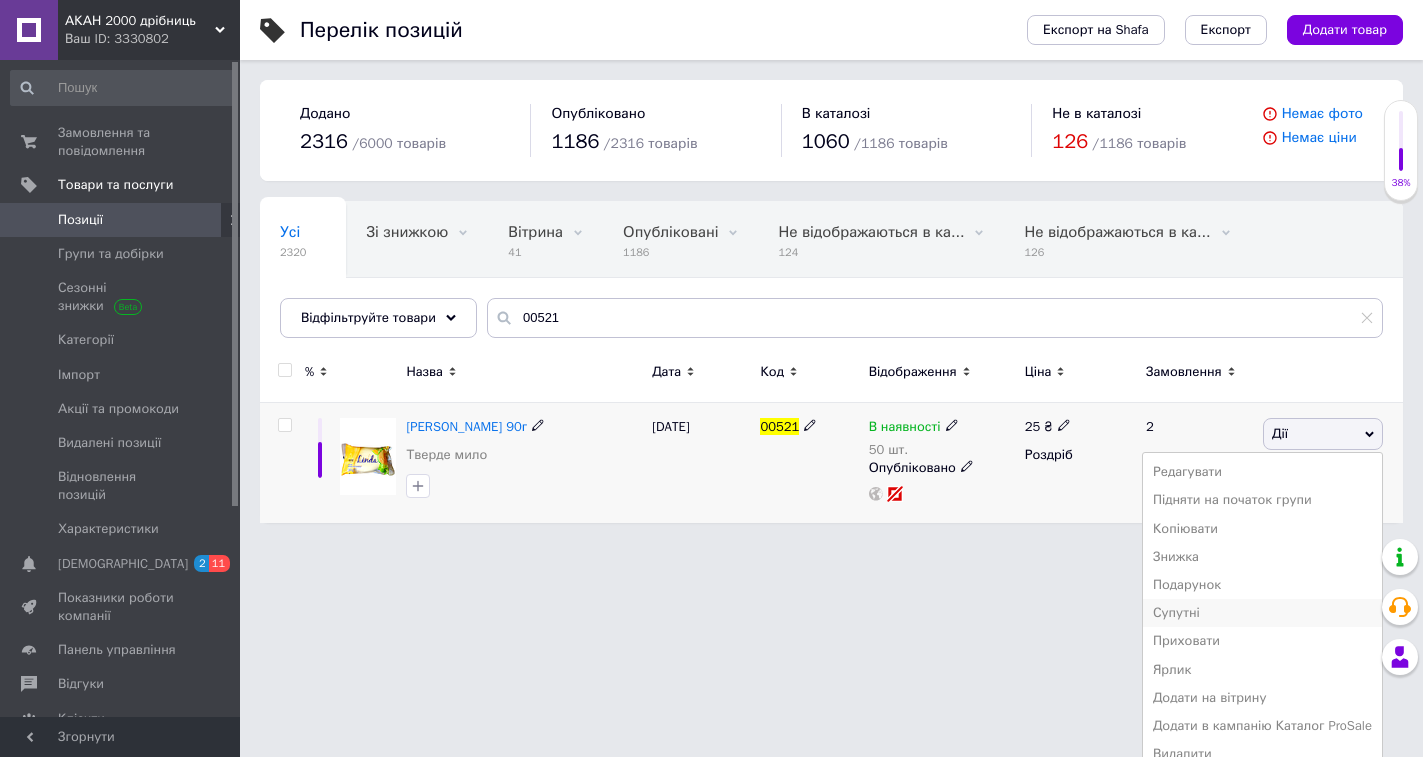 scroll, scrollTop: 17, scrollLeft: 0, axis: vertical 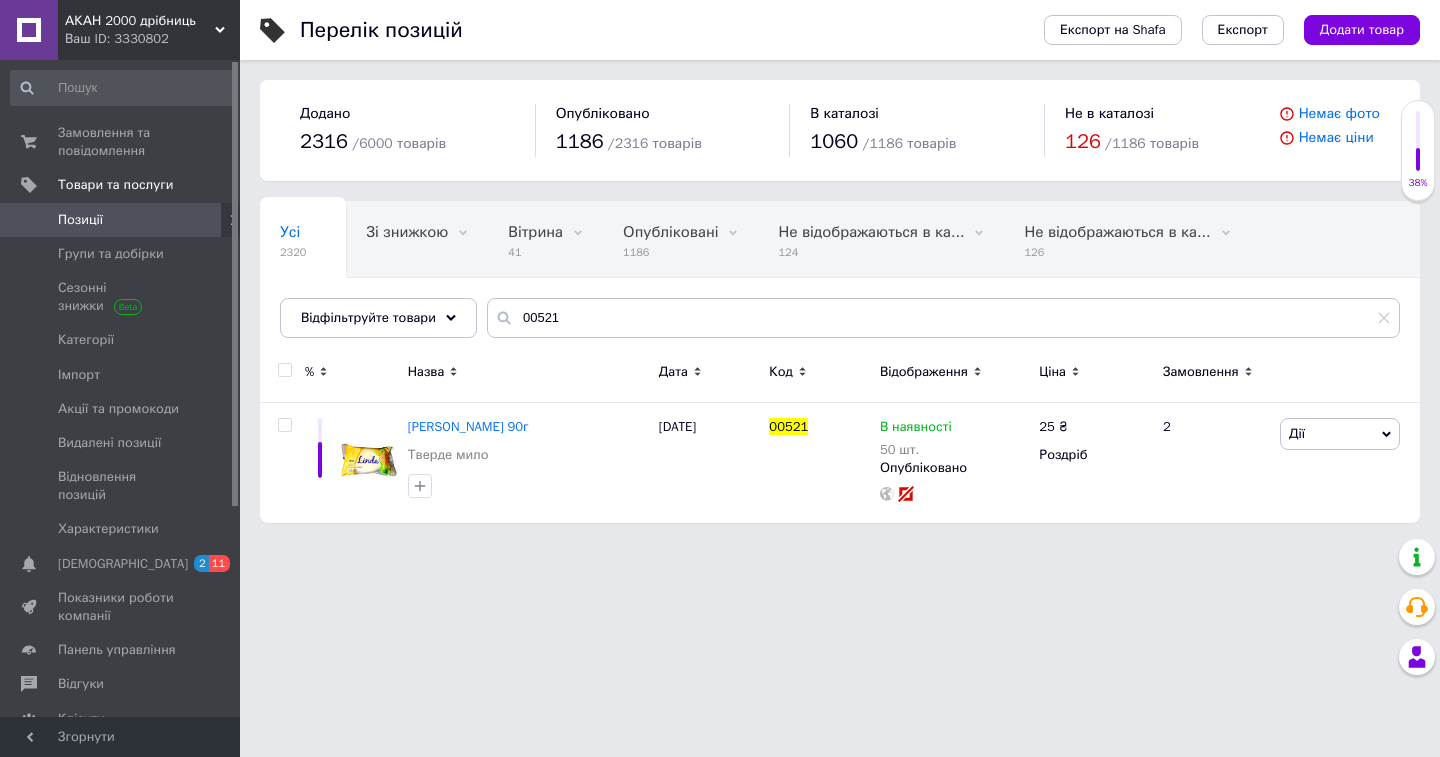 click on "АКАН 2000 дрібниць Ваш ID: 3330802 Сайт АКАН 2000 дрібниць Кабінет покупця Перевірити стан системи Сторінка на порталі Довідка Вийти Замовлення та повідомлення 0 0 Товари та послуги Позиції Групи та добірки Сезонні знижки Категорії Імпорт Акції та промокоди Видалені позиції Відновлення позицій Характеристики Сповіщення 2 11 Показники роботи компанії Панель управління Відгуки Клієнти Каталог ProSale Аналітика Інструменти веб-майстра та SEO Управління сайтом Гаманець компанії [PERSON_NAME] Тарифи та рахунки" at bounding box center (720, 271) 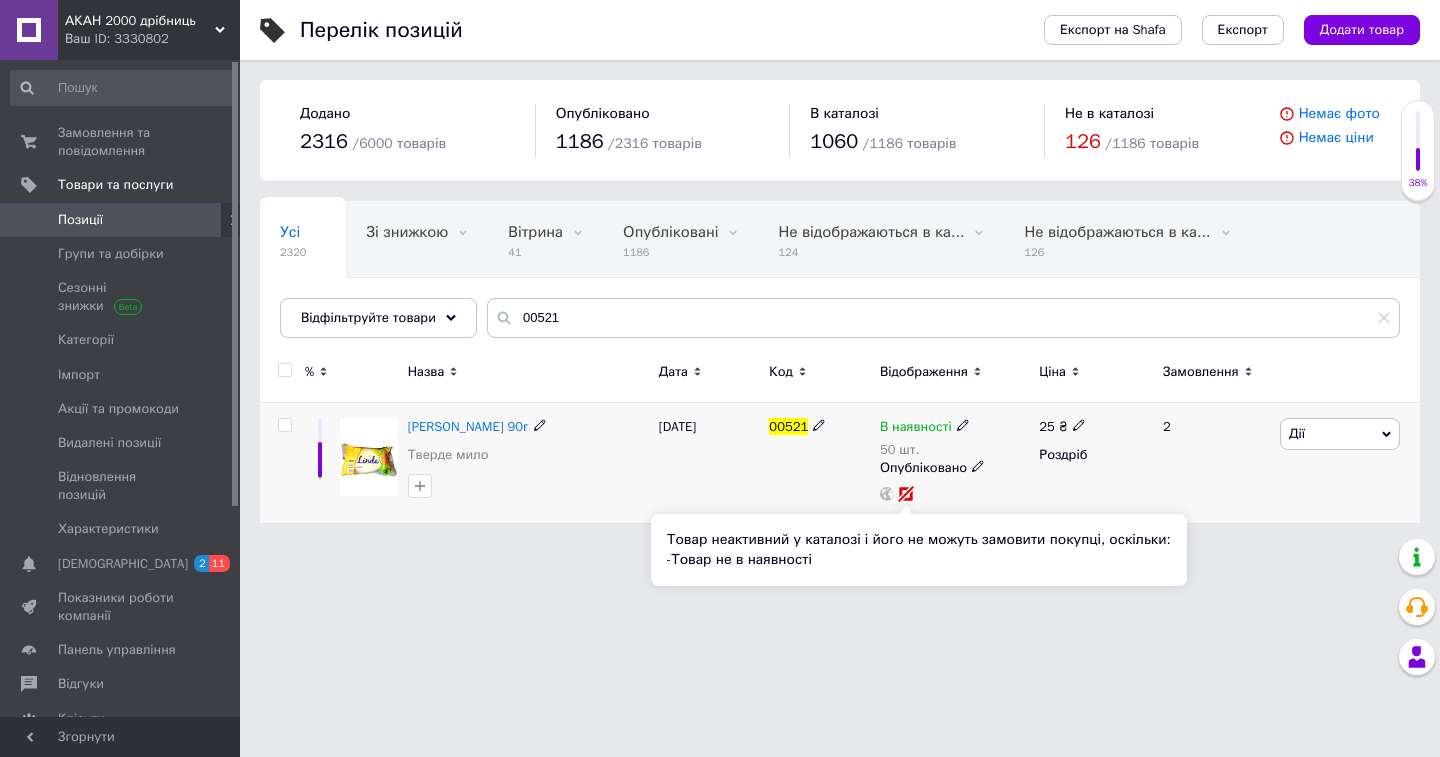 click 